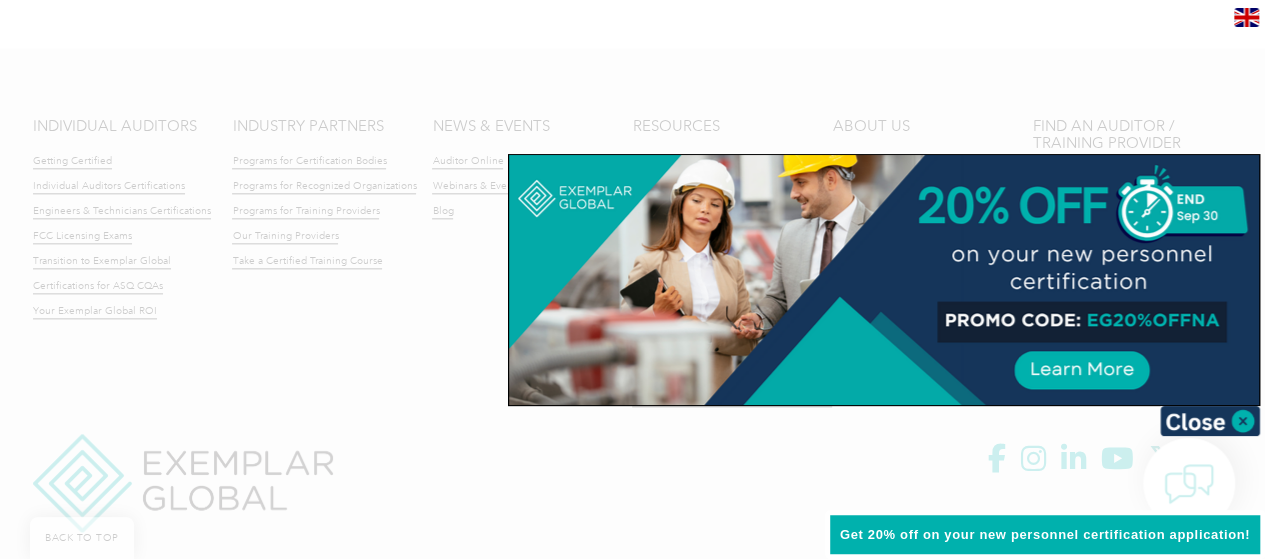 scroll, scrollTop: 4924, scrollLeft: 0, axis: vertical 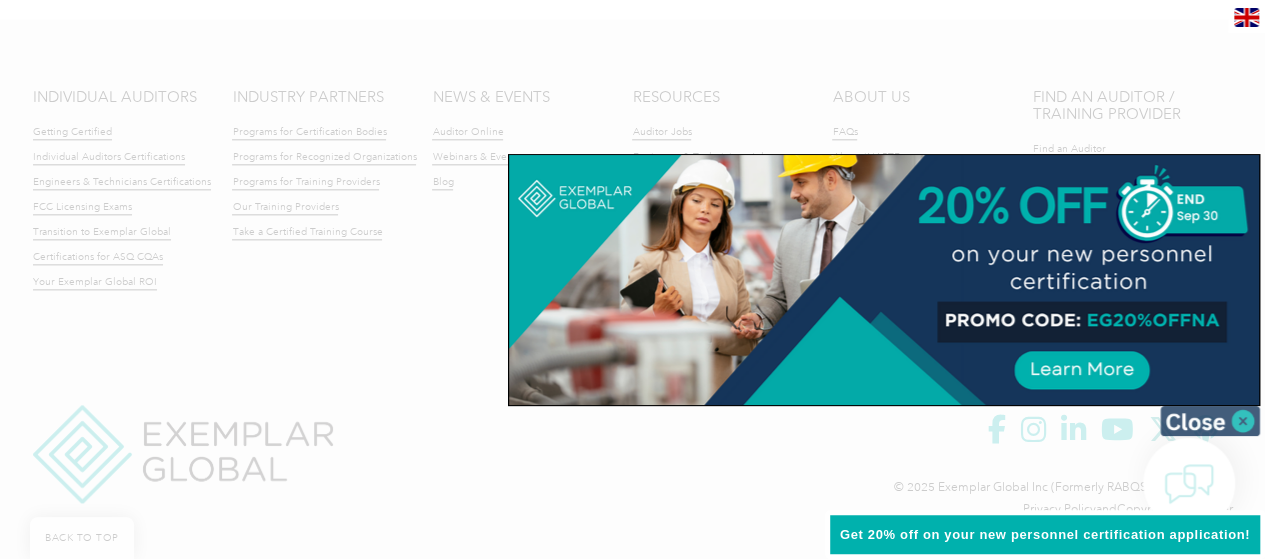 click at bounding box center (1210, 421) 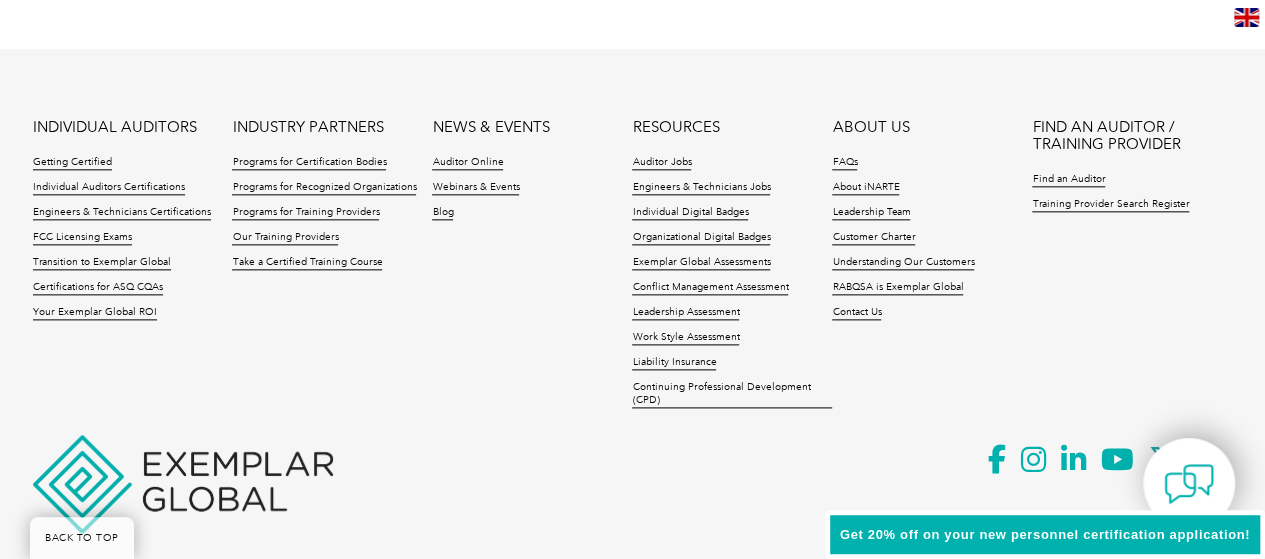 scroll, scrollTop: 4924, scrollLeft: 0, axis: vertical 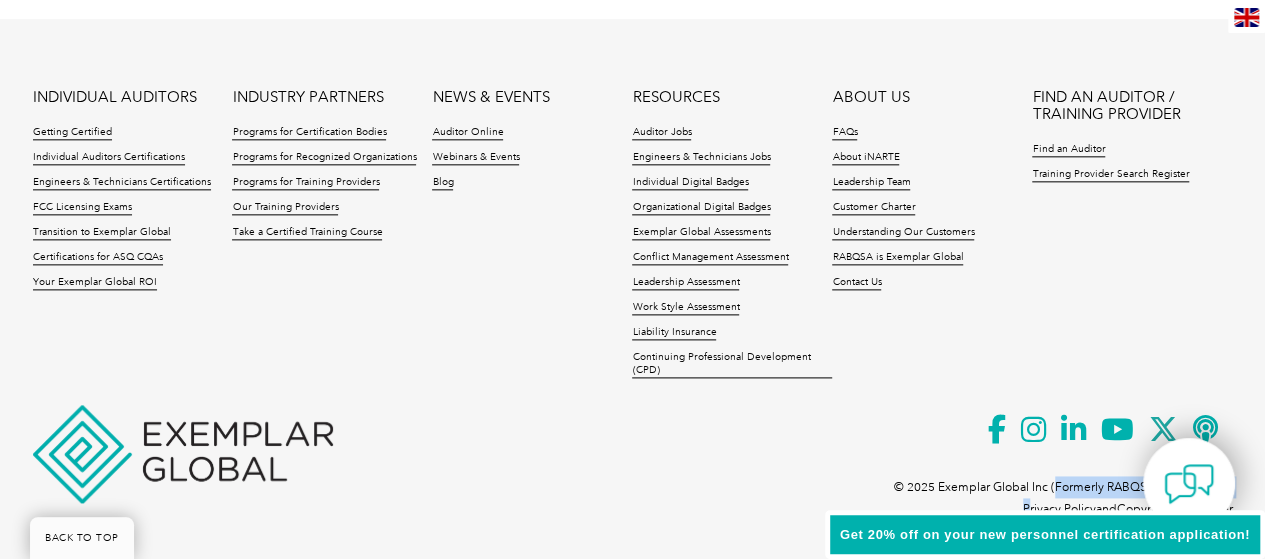 drag, startPoint x: 1054, startPoint y: 480, endPoint x: 1022, endPoint y: 502, distance: 38.832977 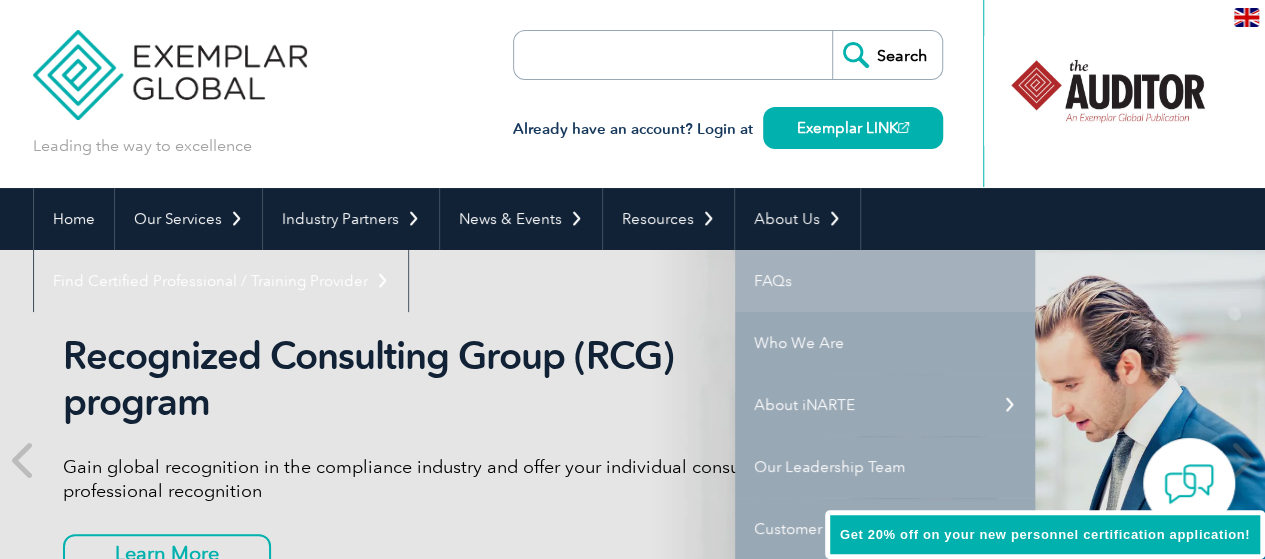 scroll, scrollTop: 100, scrollLeft: 0, axis: vertical 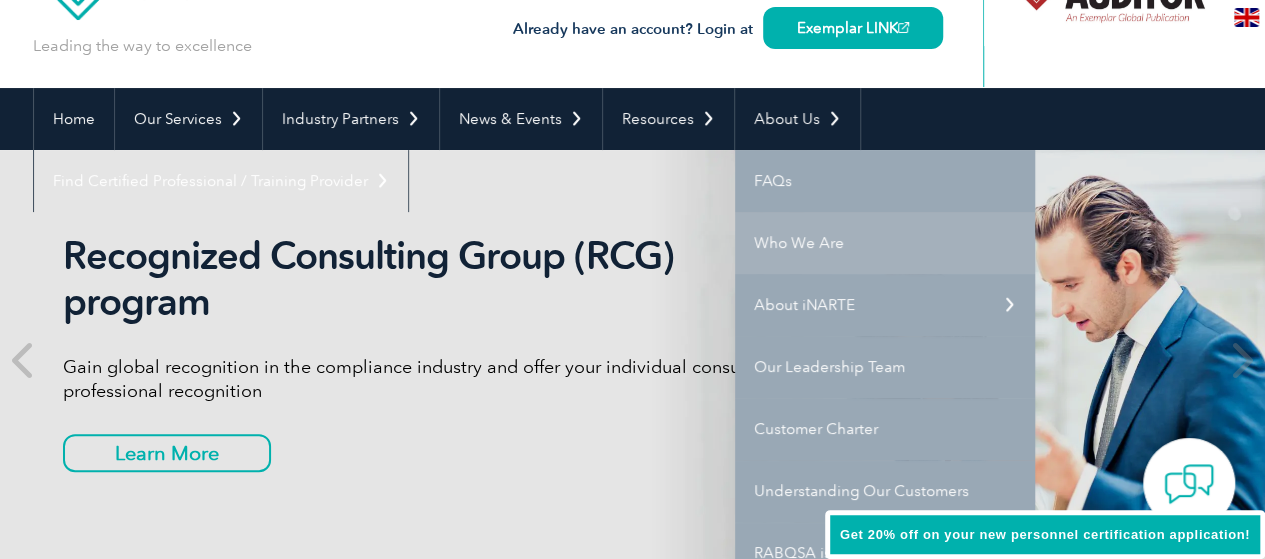 click on "Who We Are" at bounding box center [885, 243] 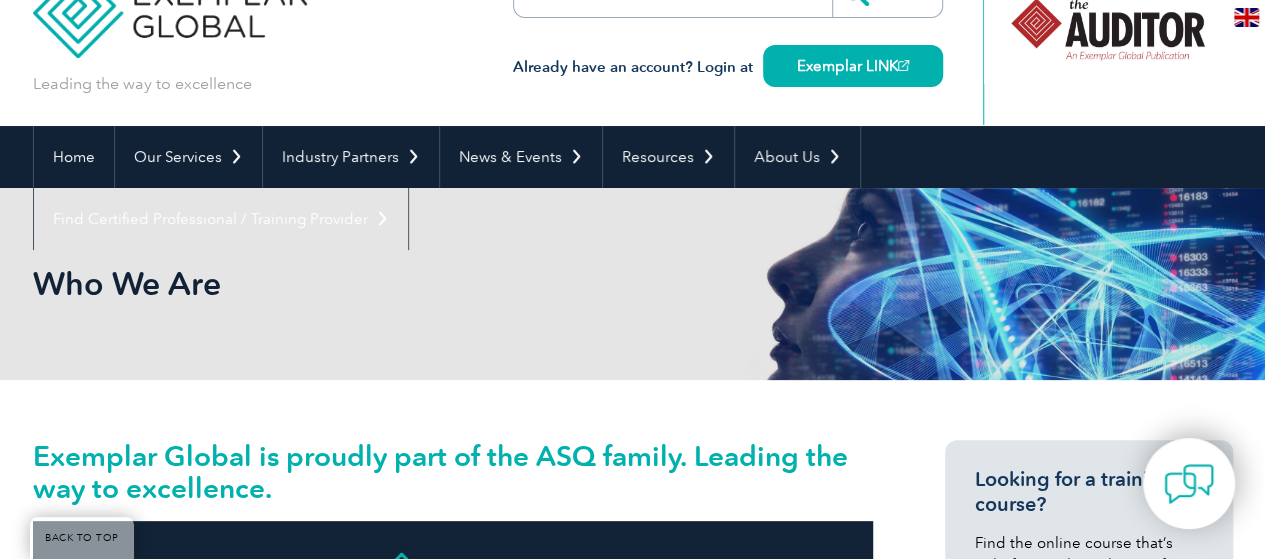 scroll, scrollTop: 0, scrollLeft: 0, axis: both 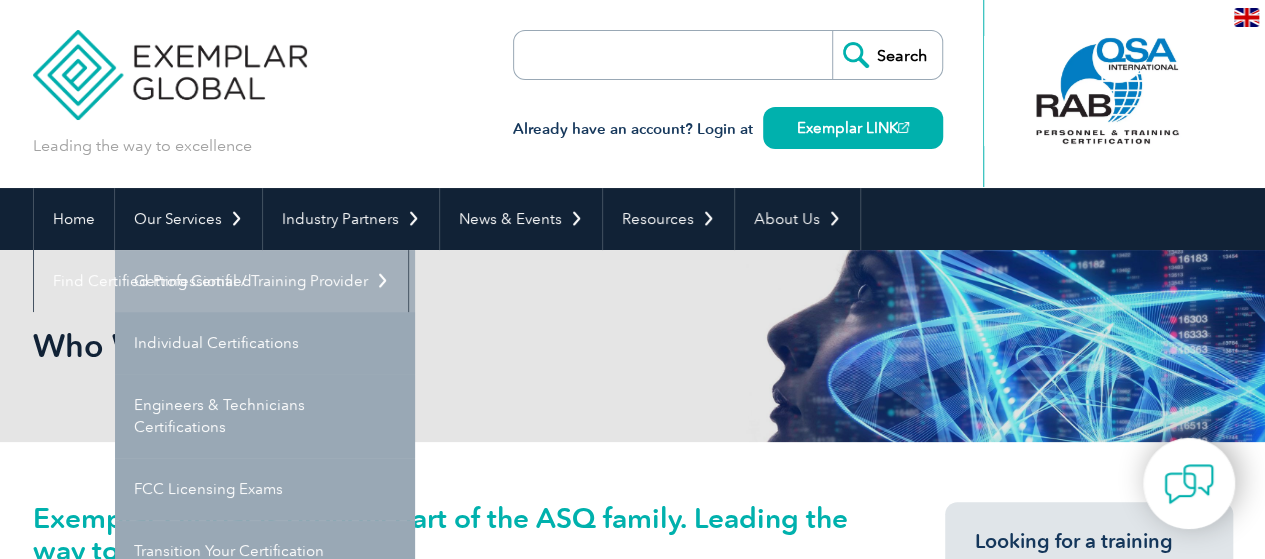 click on "Getting Certified" at bounding box center [265, 281] 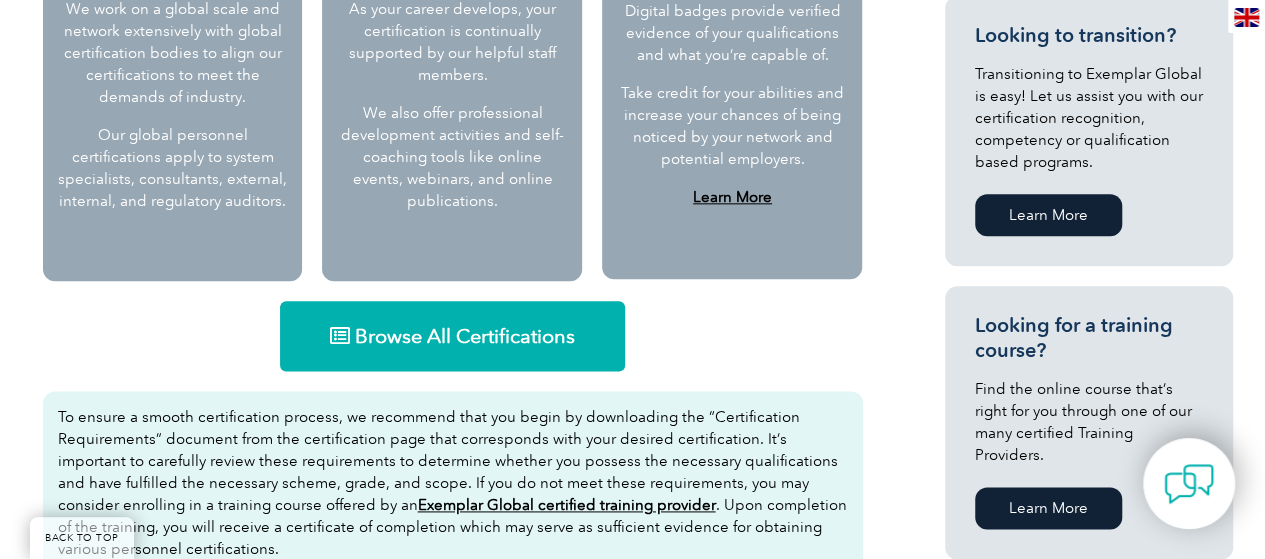 scroll, scrollTop: 1100, scrollLeft: 0, axis: vertical 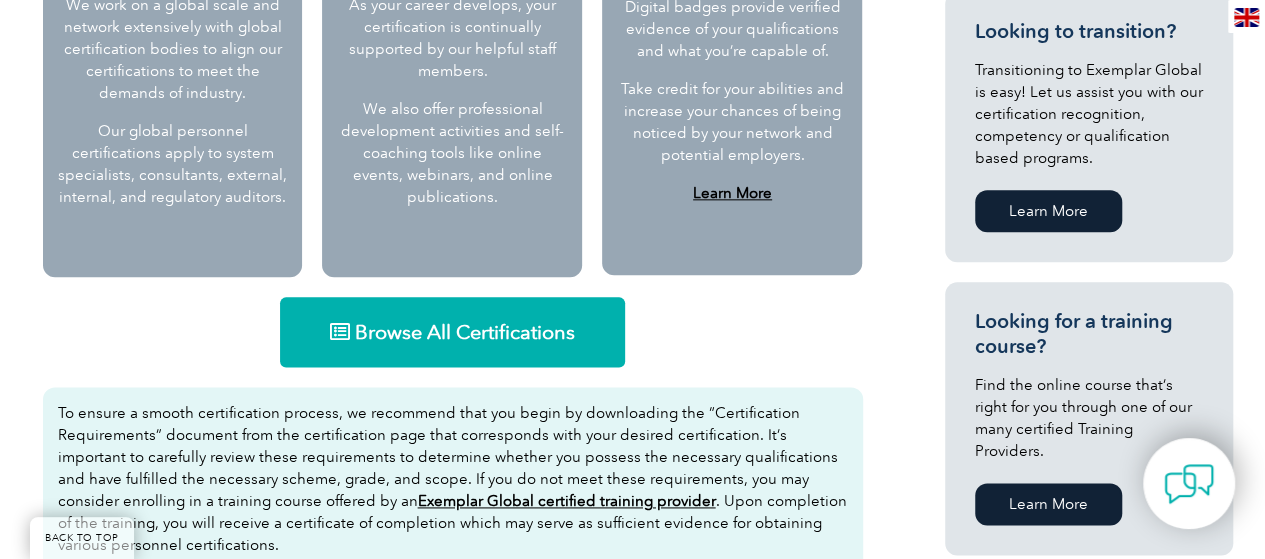 click on "Browse All Certifications" at bounding box center (465, 332) 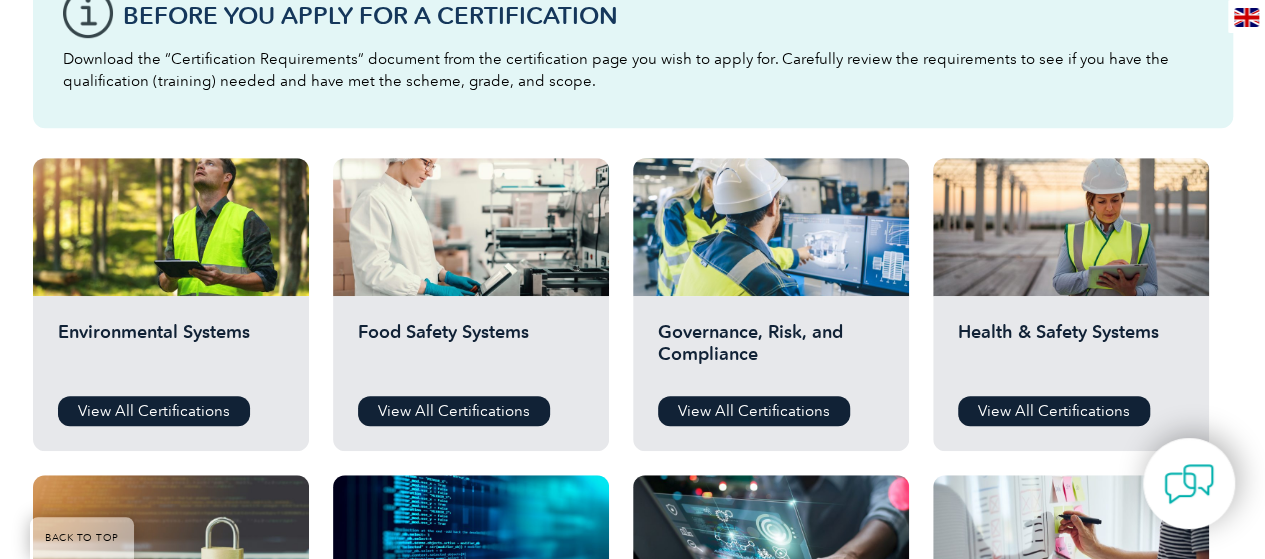 scroll, scrollTop: 700, scrollLeft: 0, axis: vertical 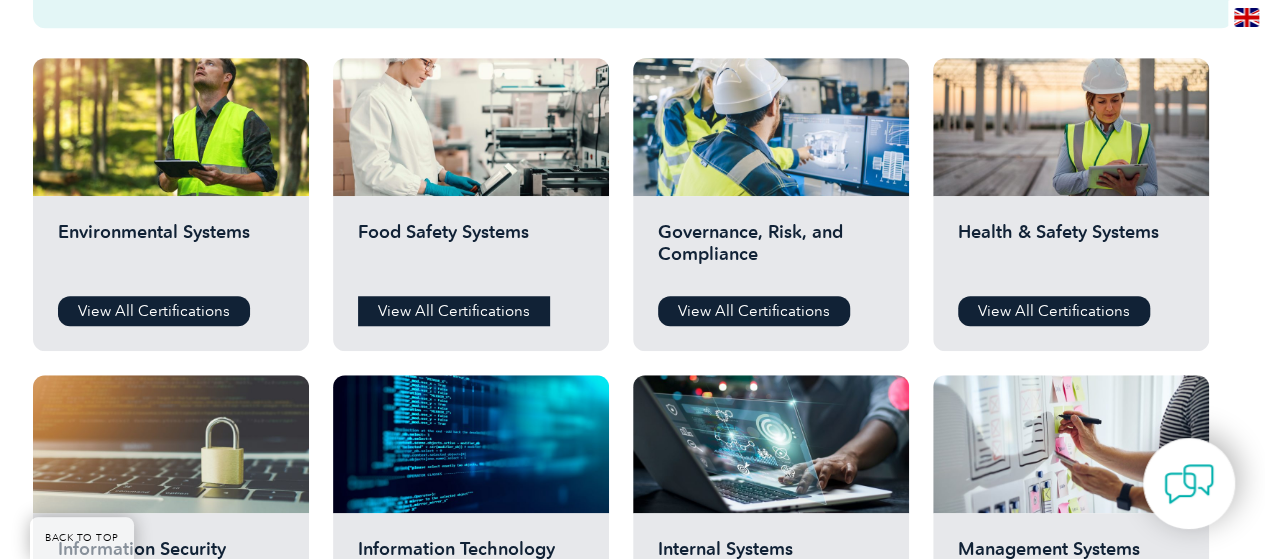 click on "View All Certifications" at bounding box center (454, 311) 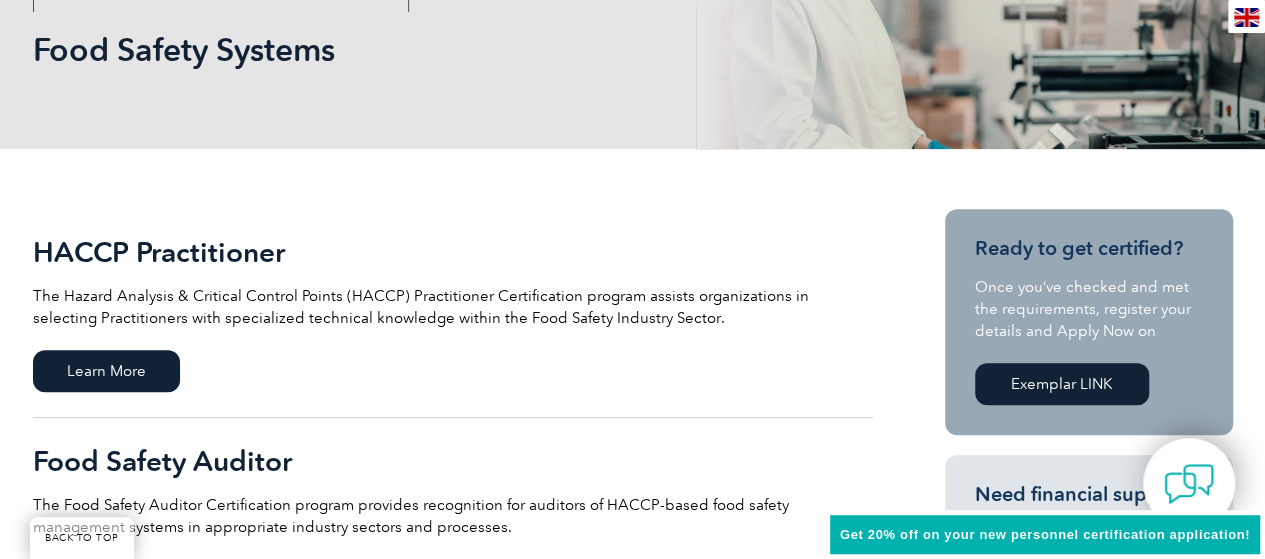 scroll, scrollTop: 400, scrollLeft: 0, axis: vertical 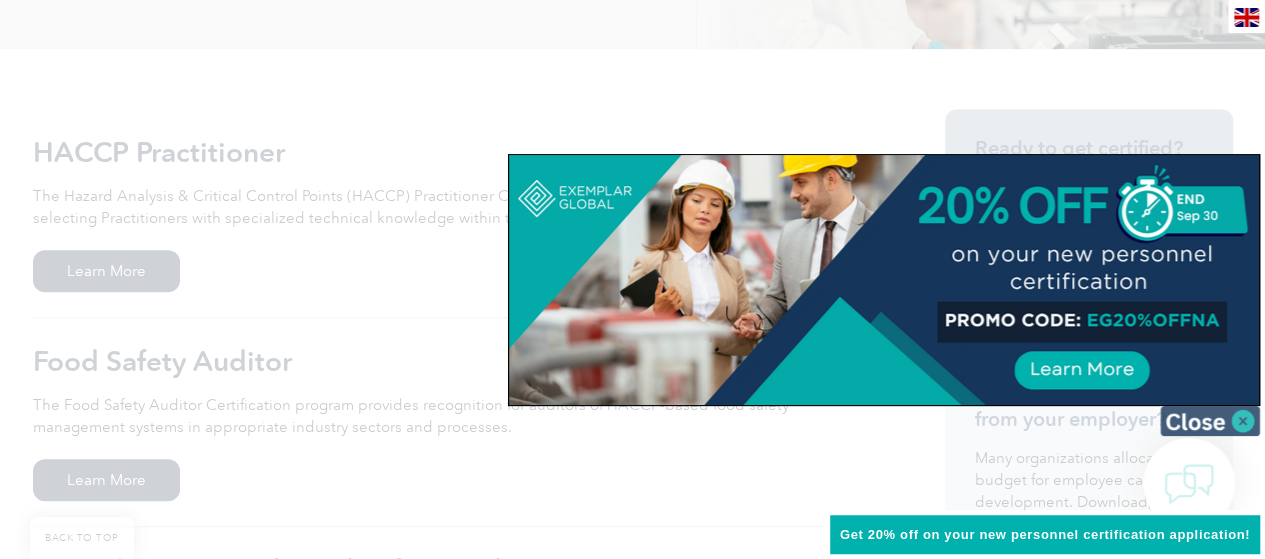click at bounding box center [1210, 421] 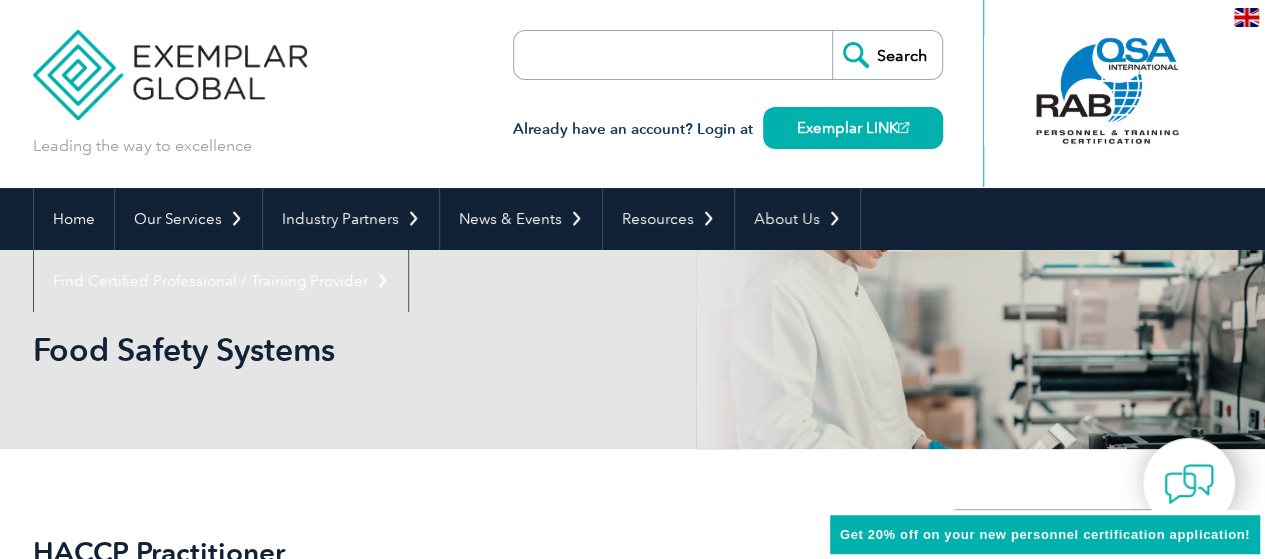 scroll, scrollTop: 500, scrollLeft: 0, axis: vertical 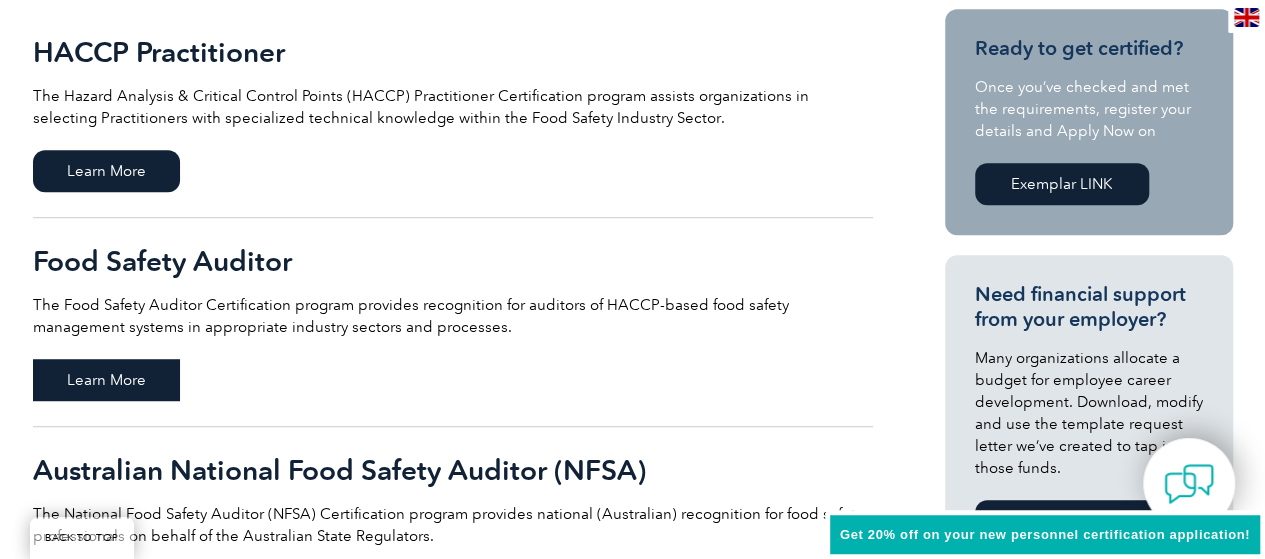 click on "Learn More" at bounding box center [106, 380] 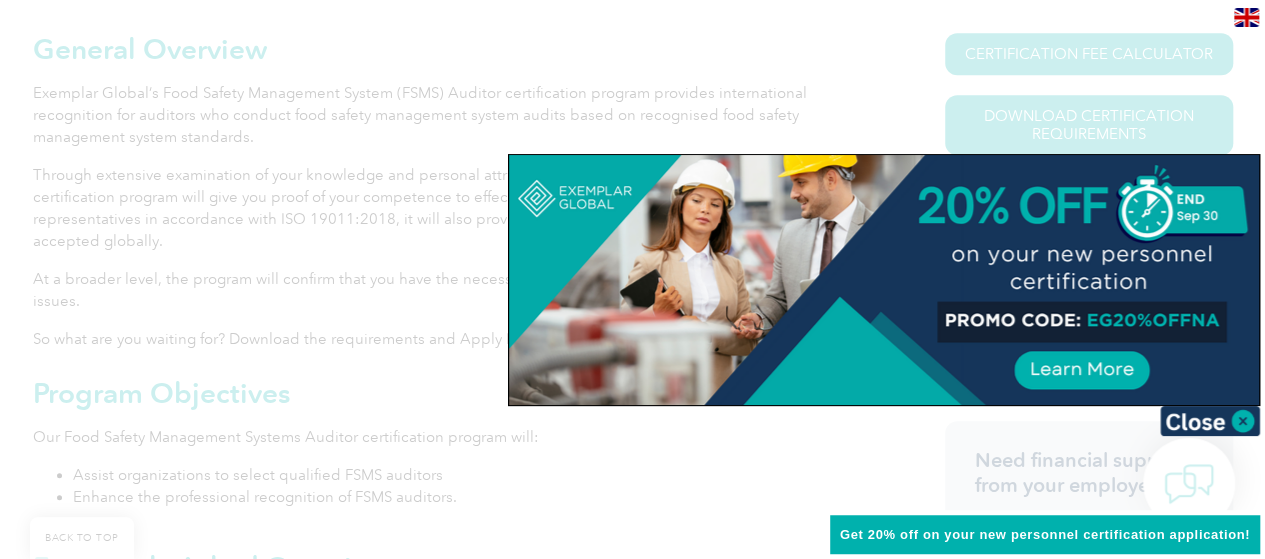 scroll, scrollTop: 350, scrollLeft: 0, axis: vertical 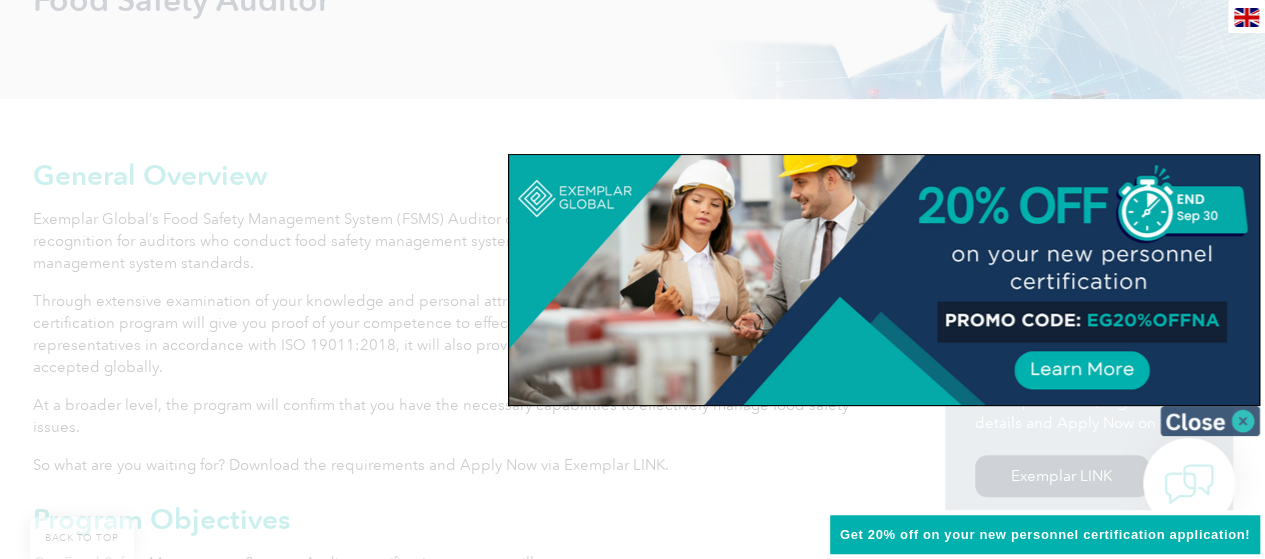 click at bounding box center (1210, 421) 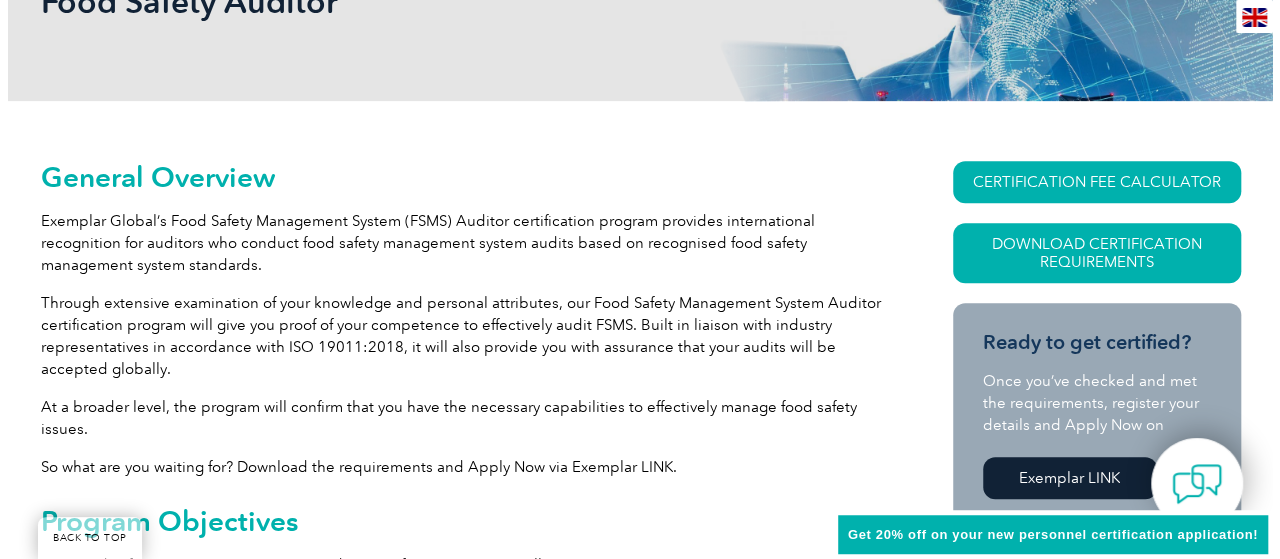scroll, scrollTop: 350, scrollLeft: 0, axis: vertical 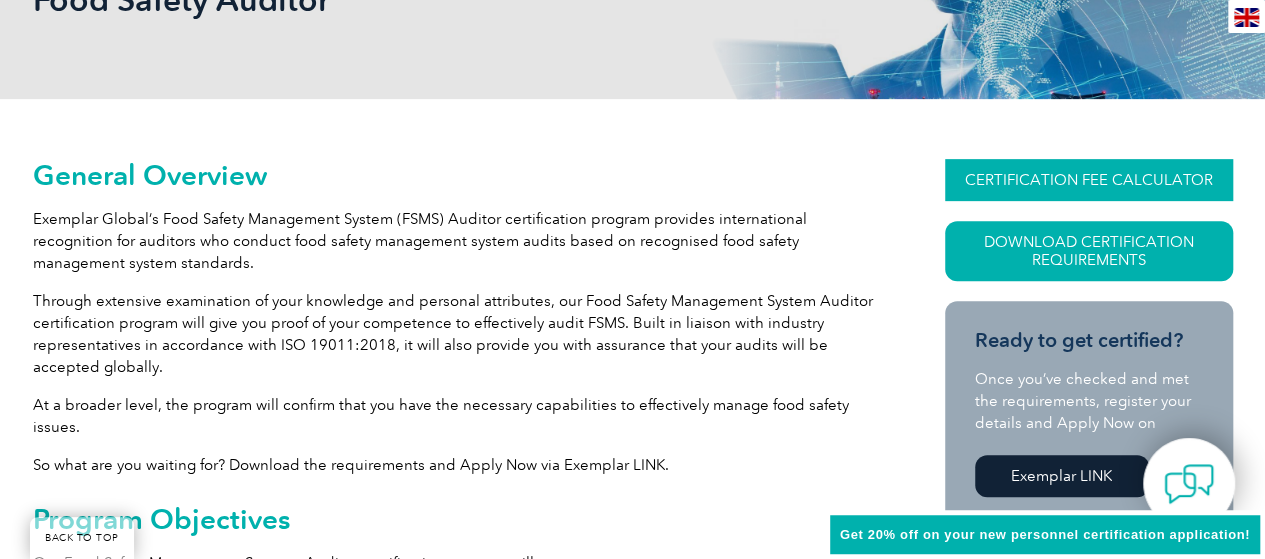 click on "CERTIFICATION FEE CALCULATOR" at bounding box center (1089, 180) 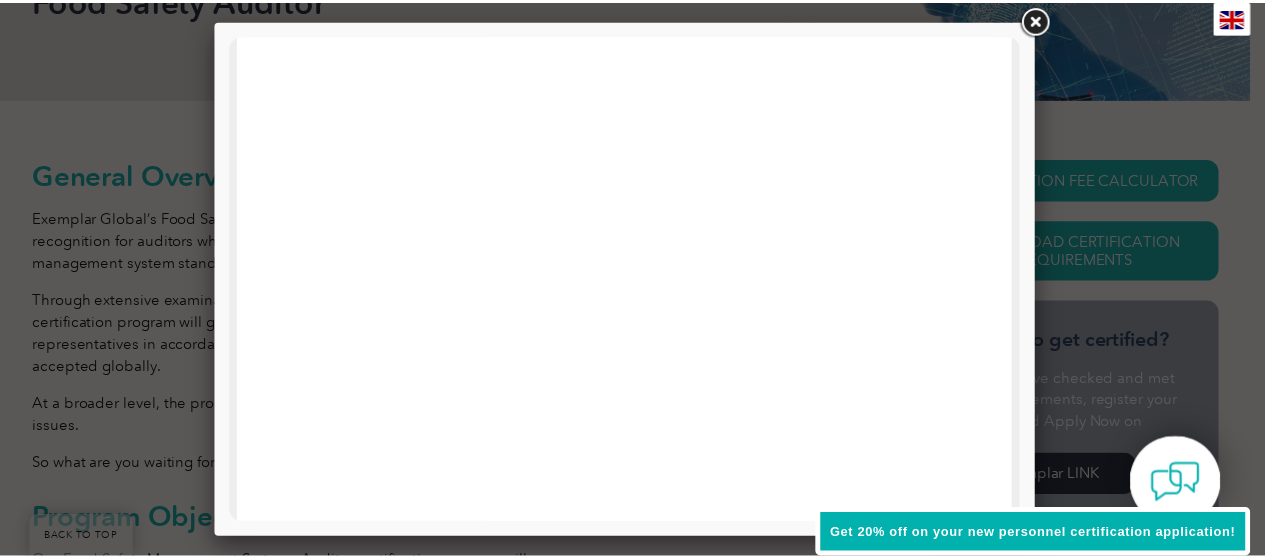 scroll, scrollTop: 0, scrollLeft: 0, axis: both 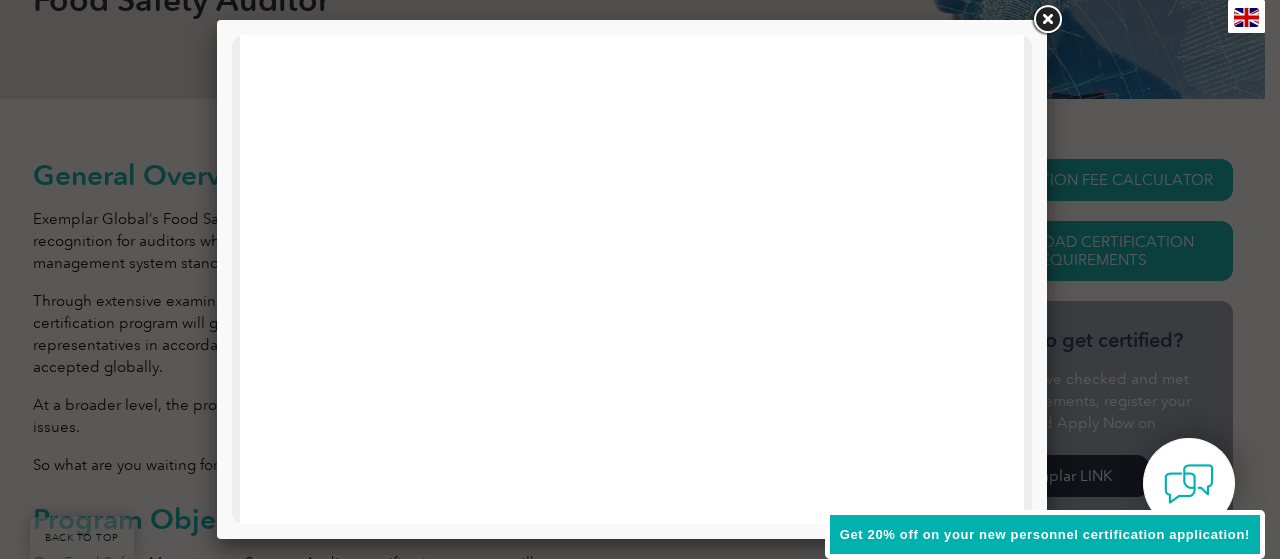 click at bounding box center [1047, 20] 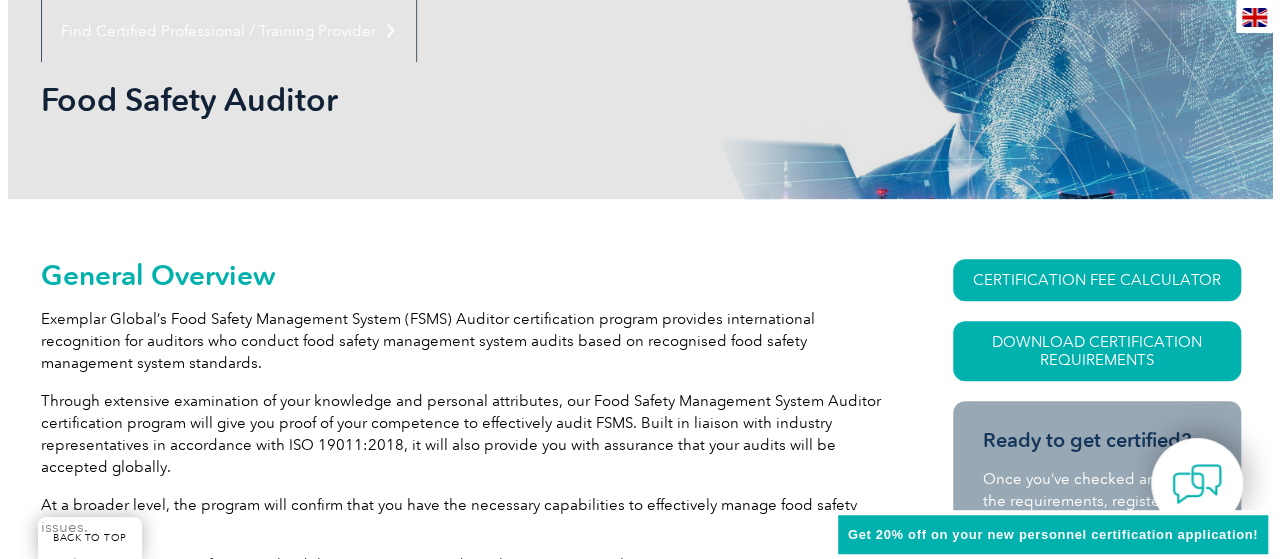 scroll, scrollTop: 350, scrollLeft: 0, axis: vertical 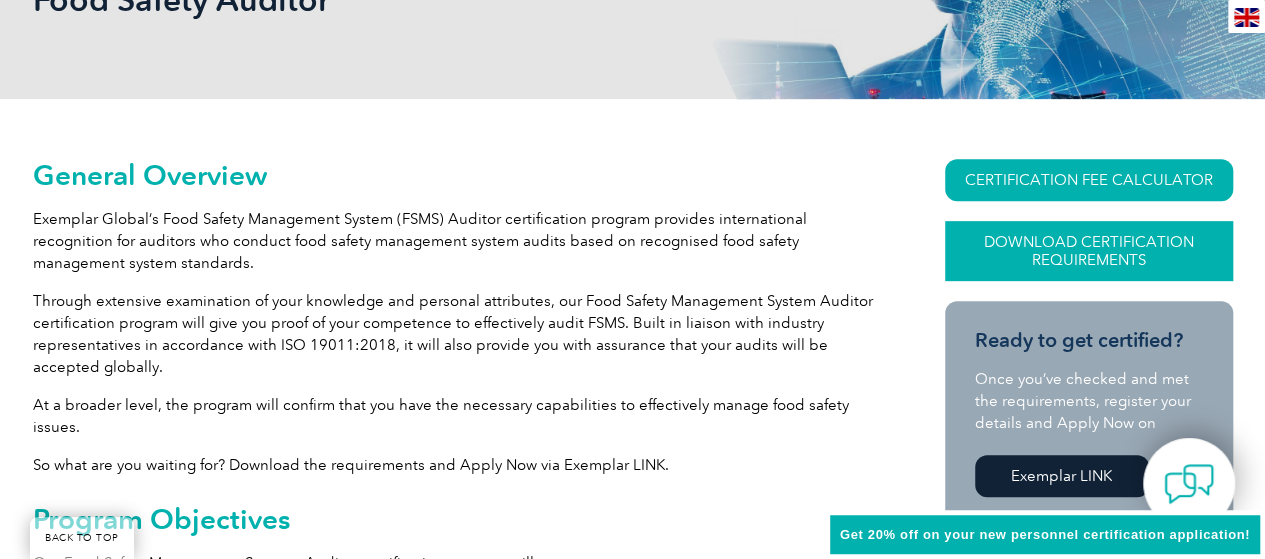 click on "Download Certification Requirements" at bounding box center [1089, 251] 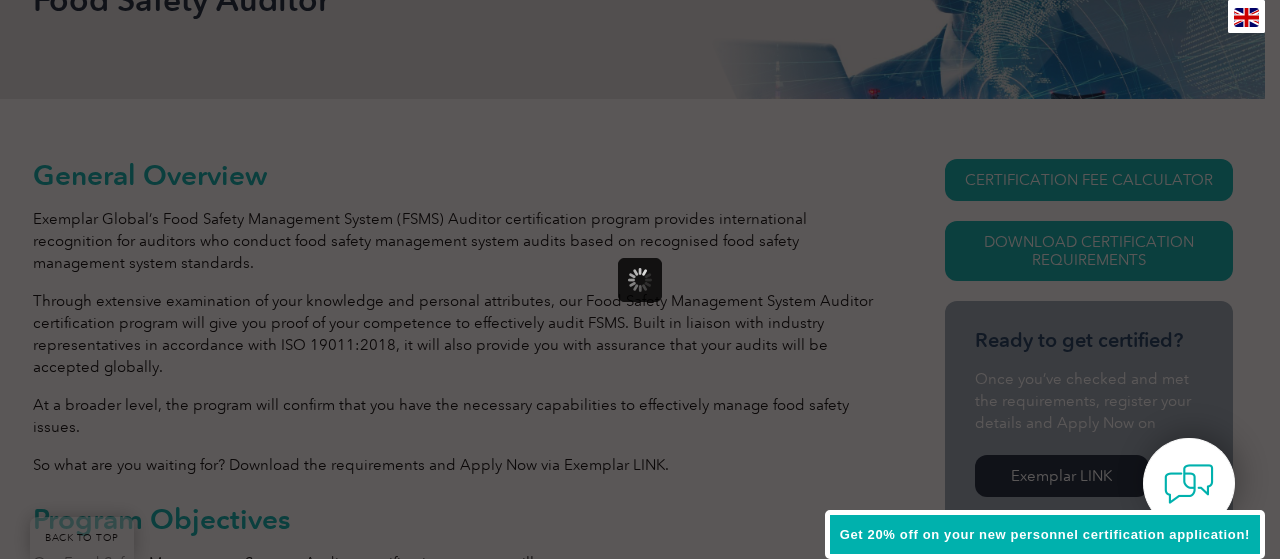 scroll, scrollTop: 0, scrollLeft: 0, axis: both 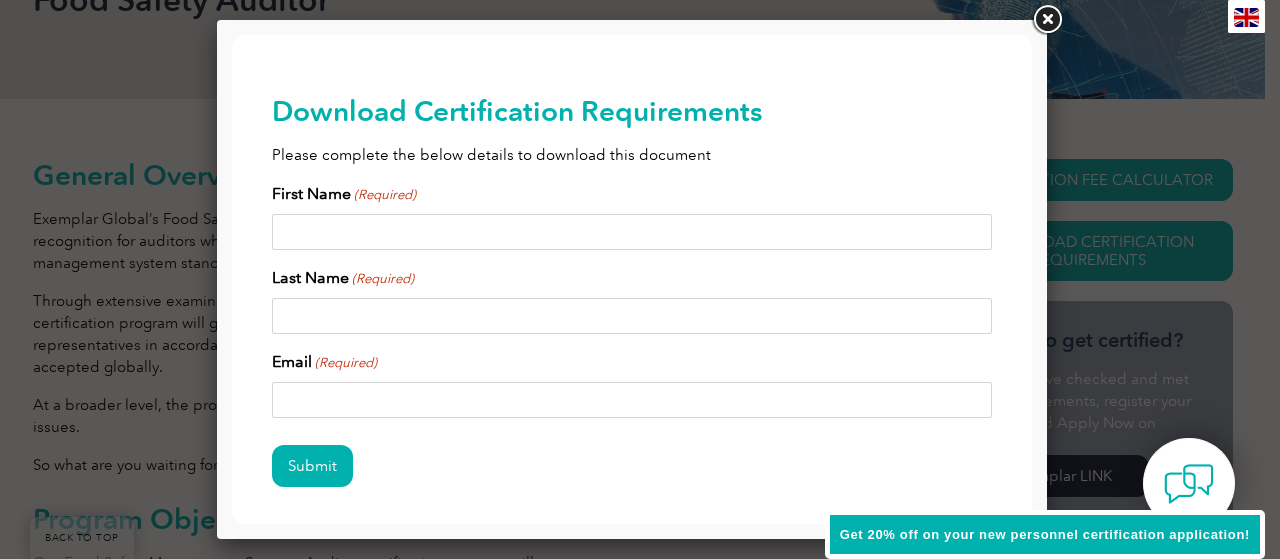 click on "First Name (Required)" at bounding box center (632, 232) 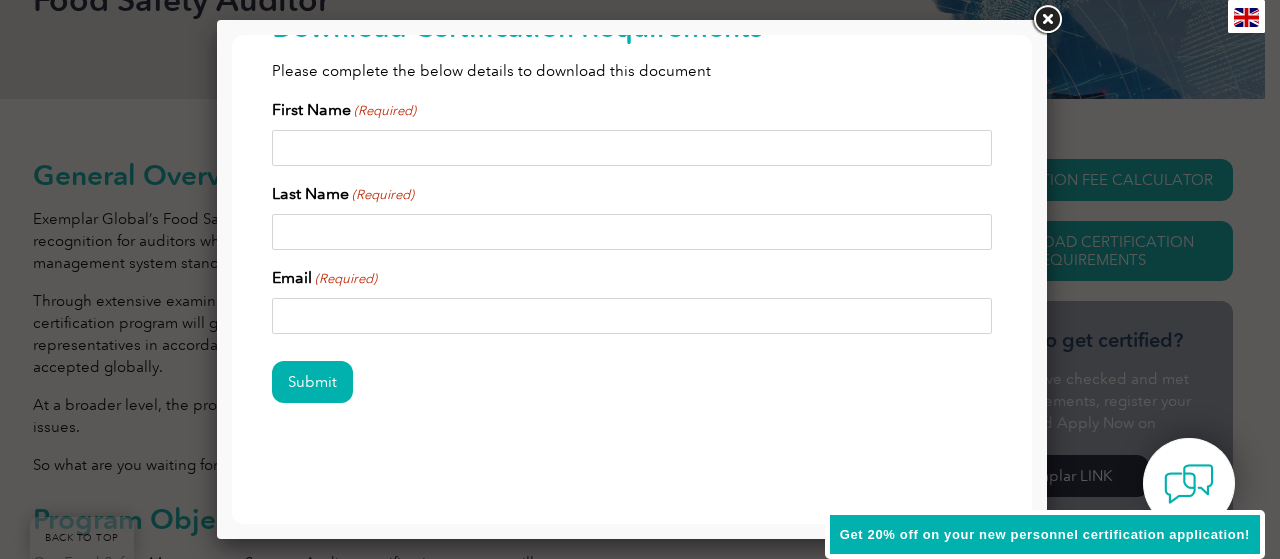 scroll, scrollTop: 0, scrollLeft: 0, axis: both 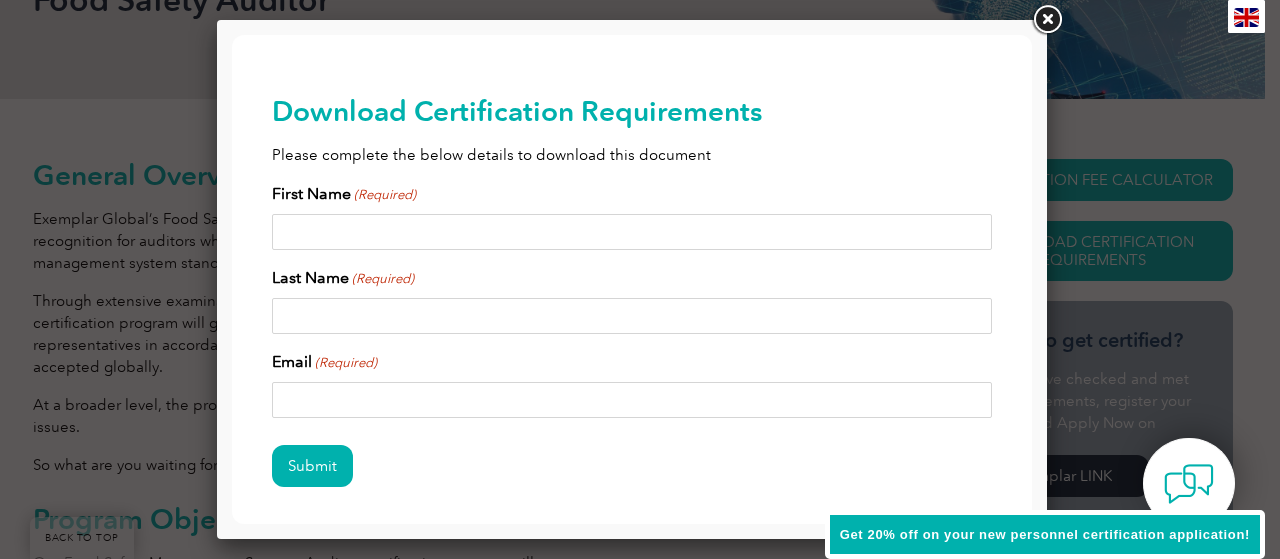 click at bounding box center [1047, 20] 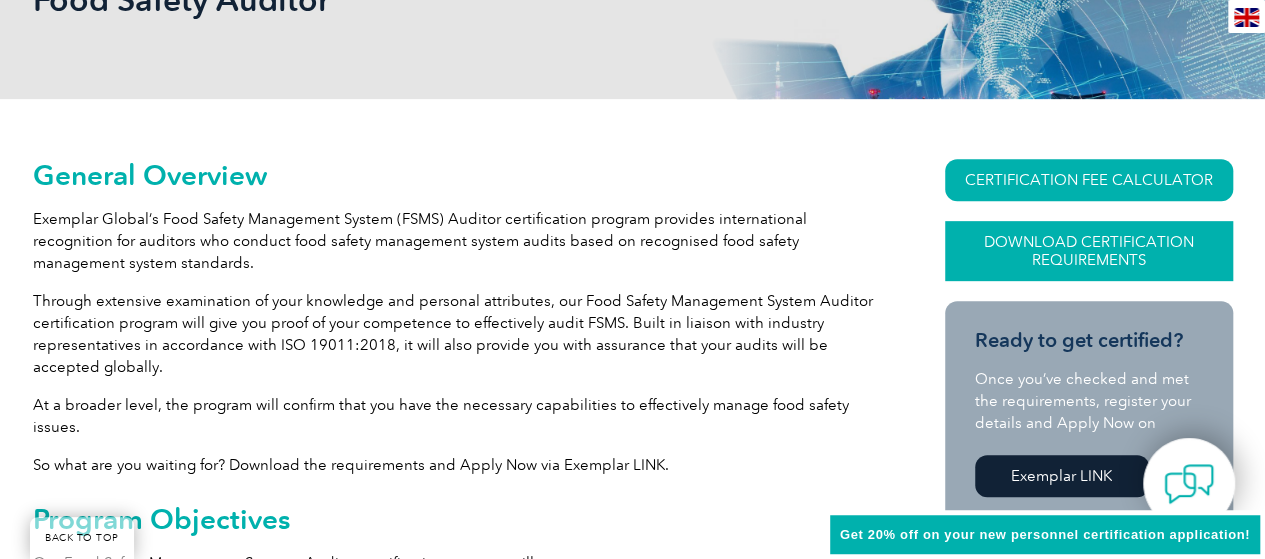 click on "Download Certification Requirements" at bounding box center (1089, 251) 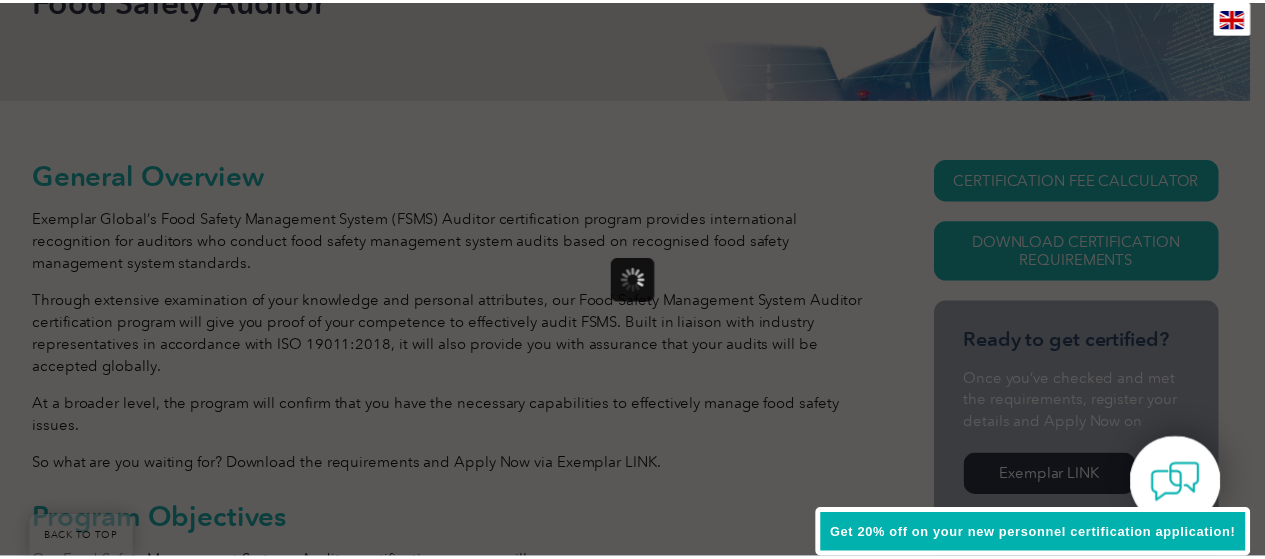 scroll, scrollTop: 0, scrollLeft: 0, axis: both 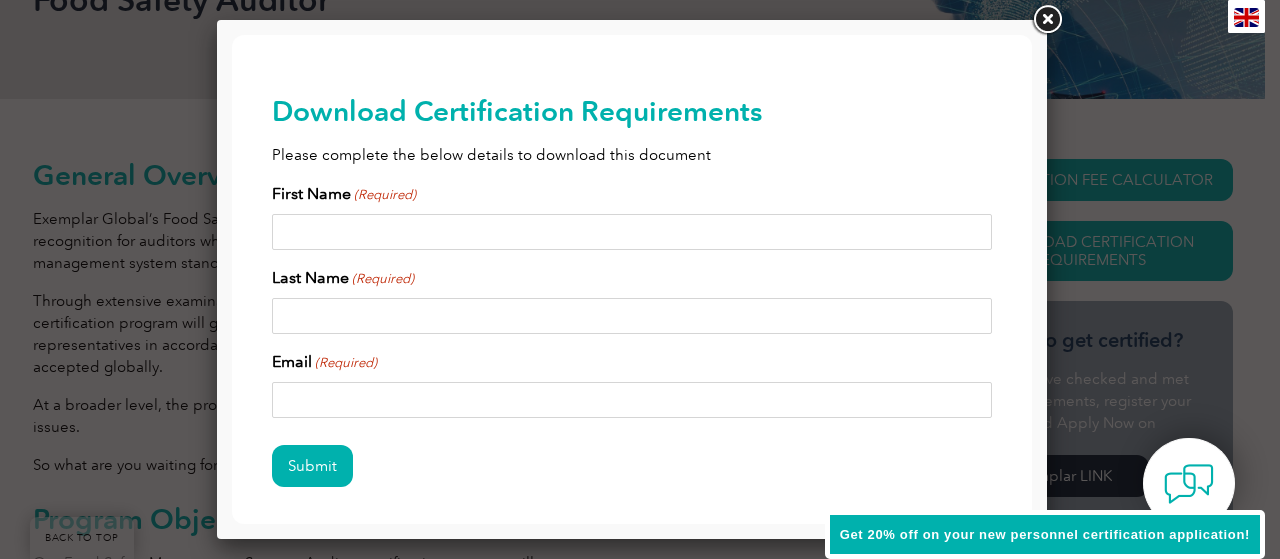 click at bounding box center [1047, 20] 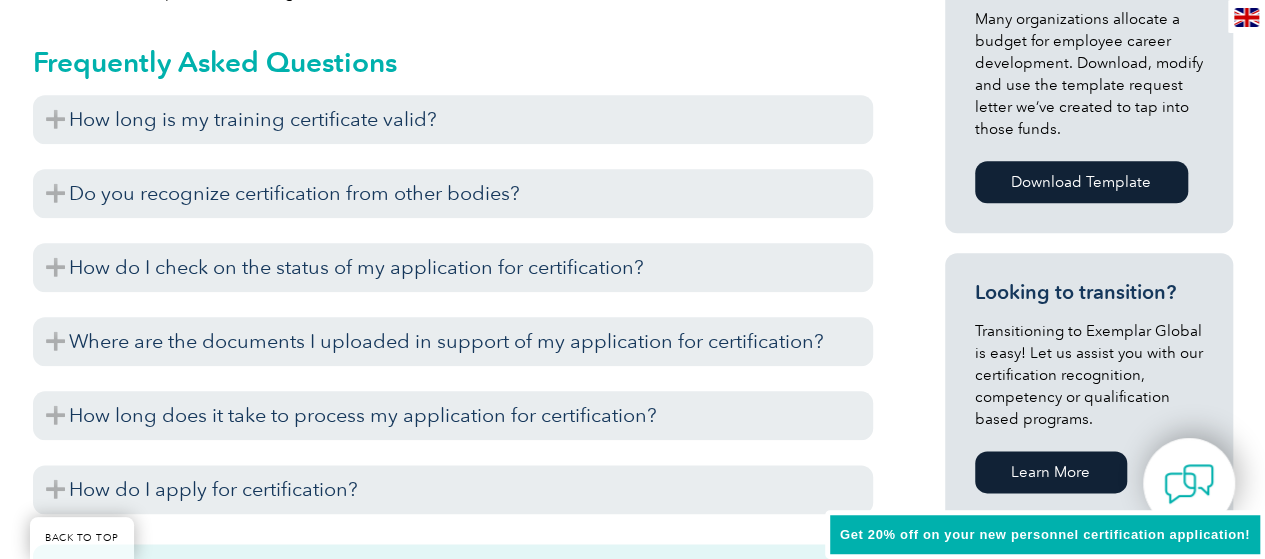 scroll, scrollTop: 950, scrollLeft: 0, axis: vertical 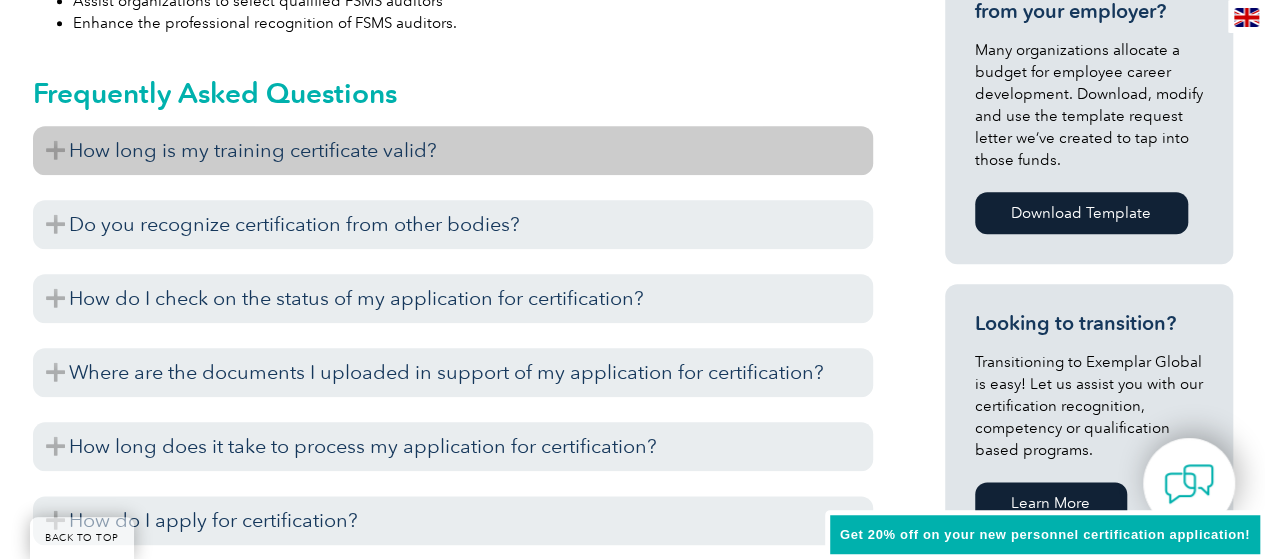 click on "How long is my training certificate valid?" at bounding box center [453, 150] 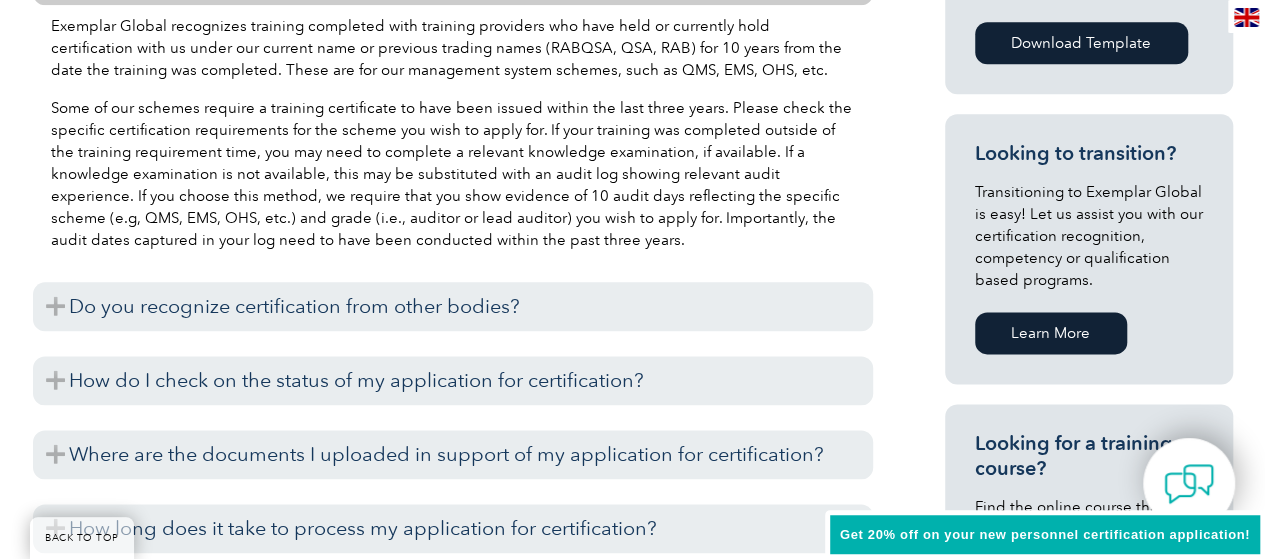 scroll, scrollTop: 1150, scrollLeft: 0, axis: vertical 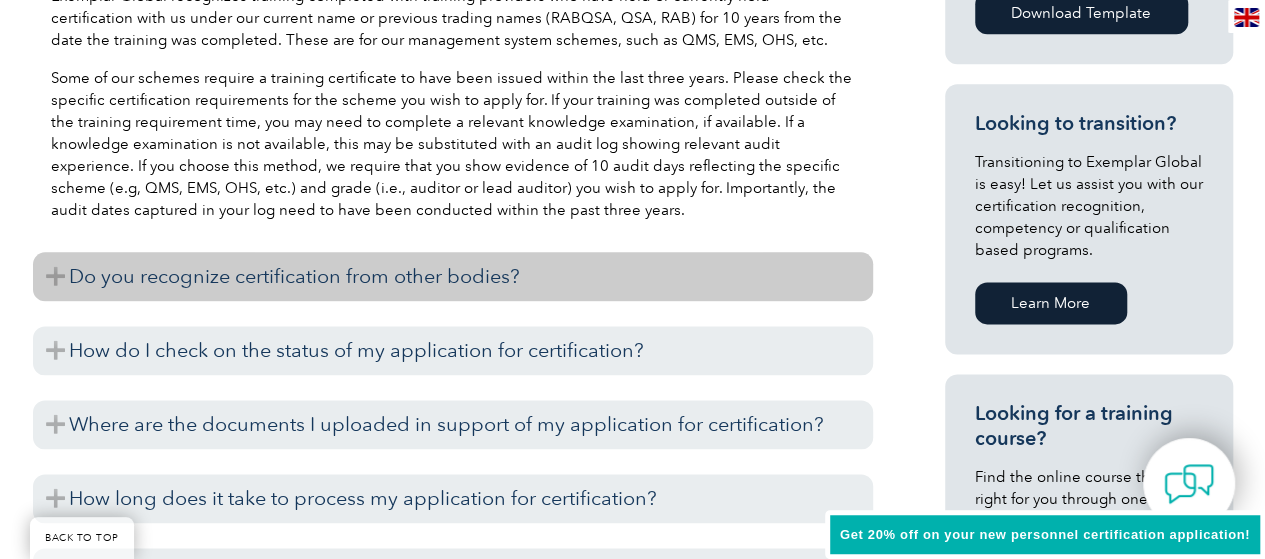 click on "Do you recognize certification from other bodies?" at bounding box center [453, 276] 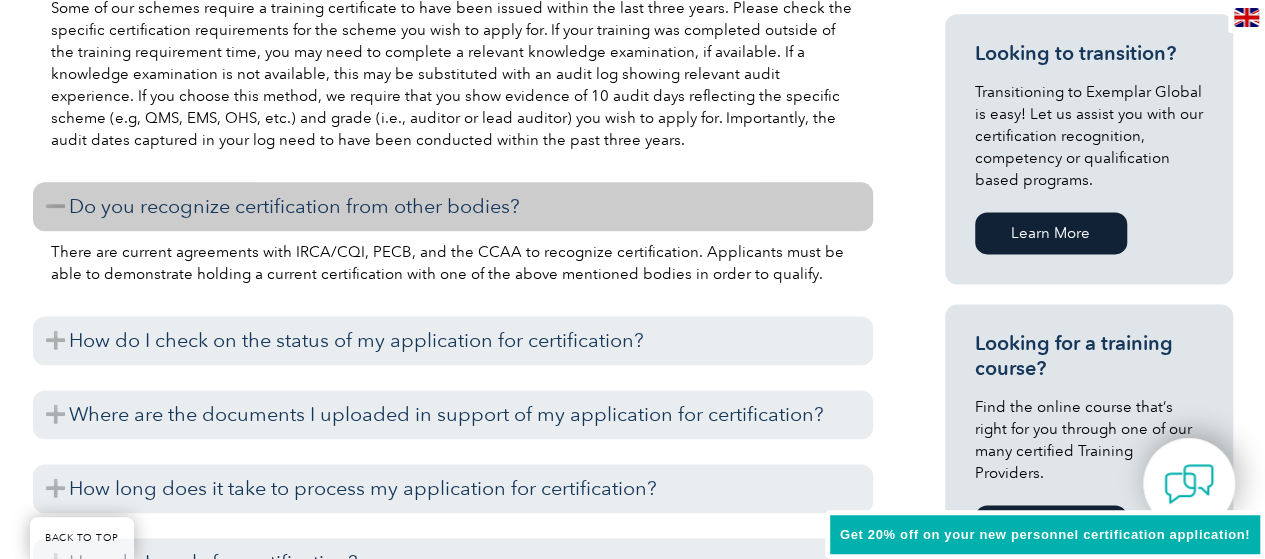scroll, scrollTop: 1250, scrollLeft: 0, axis: vertical 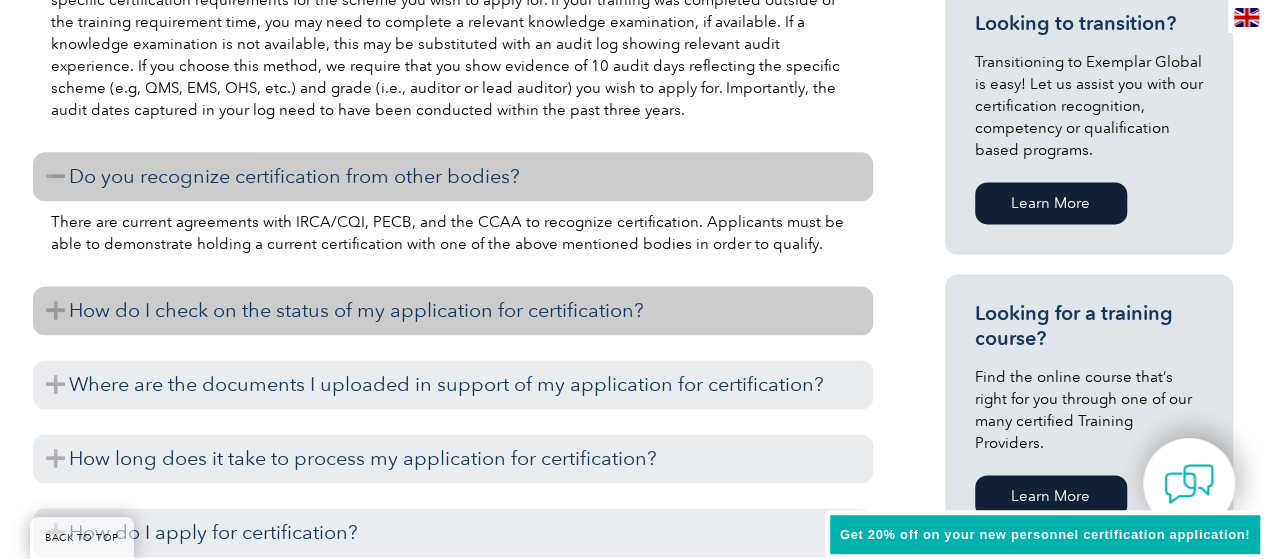 click on "How do I check on the status of my application for certification?" at bounding box center (453, 310) 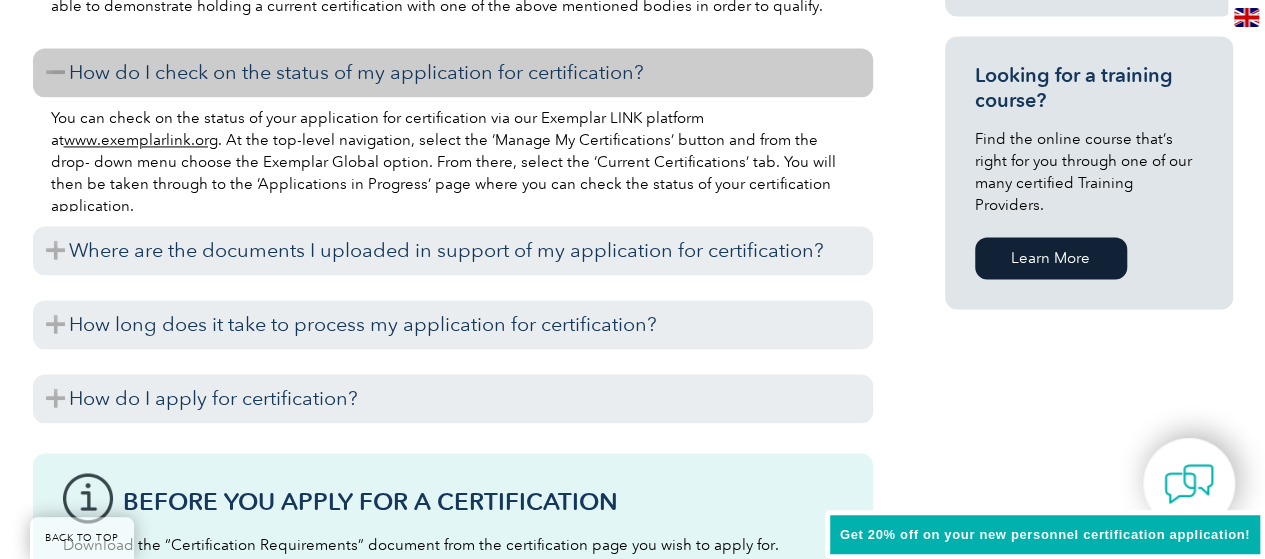 scroll, scrollTop: 1550, scrollLeft: 0, axis: vertical 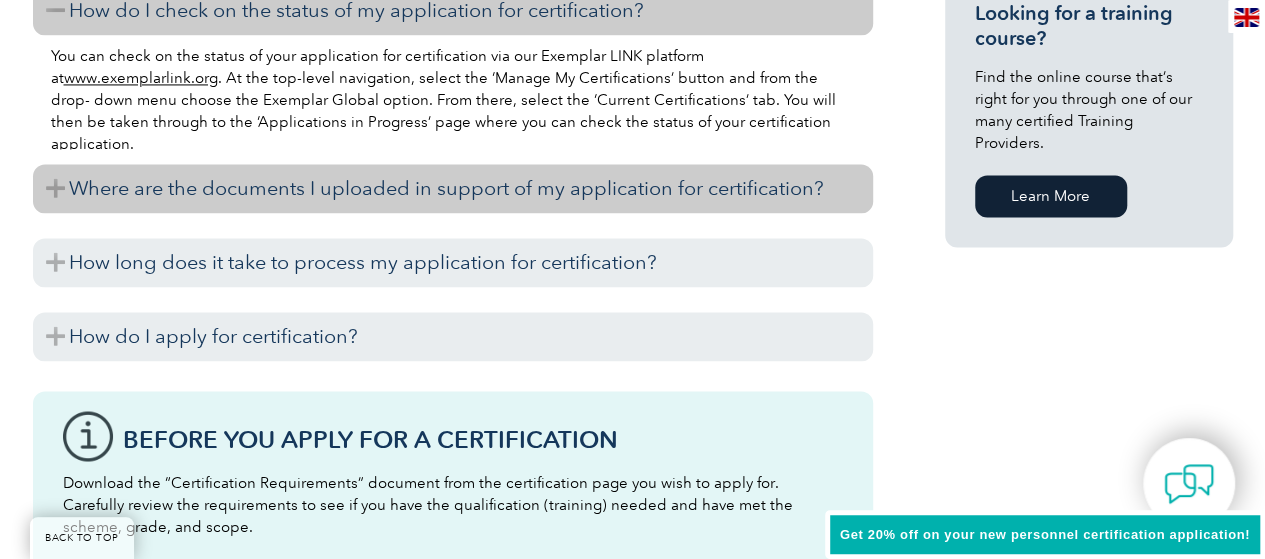 click on "Where are the documents I uploaded in support of my application for certification?" at bounding box center [453, 188] 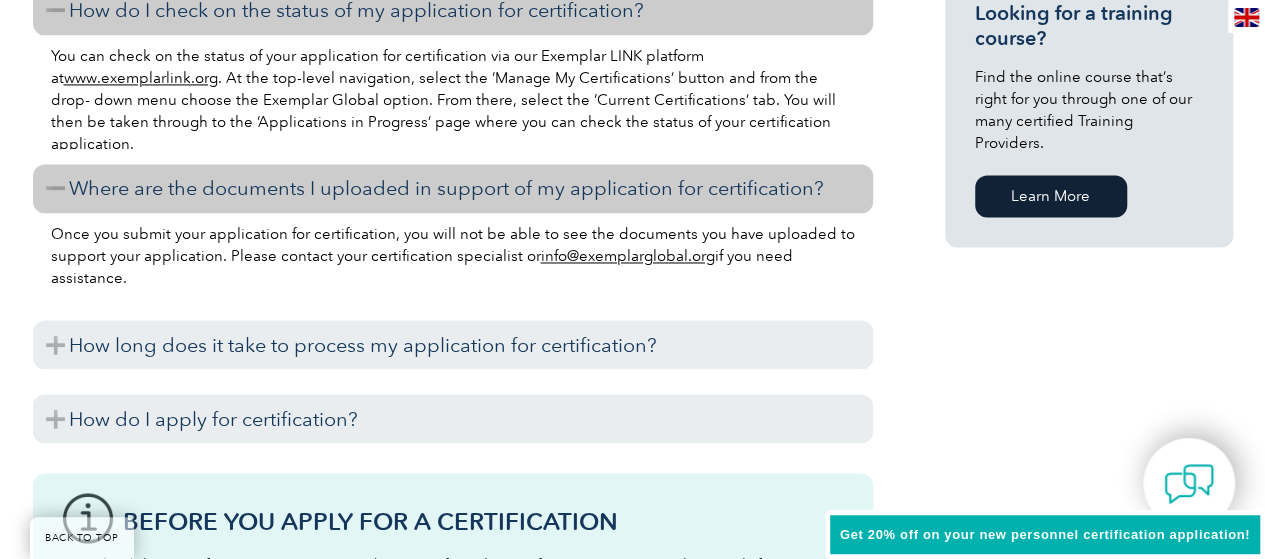 scroll, scrollTop: 1650, scrollLeft: 0, axis: vertical 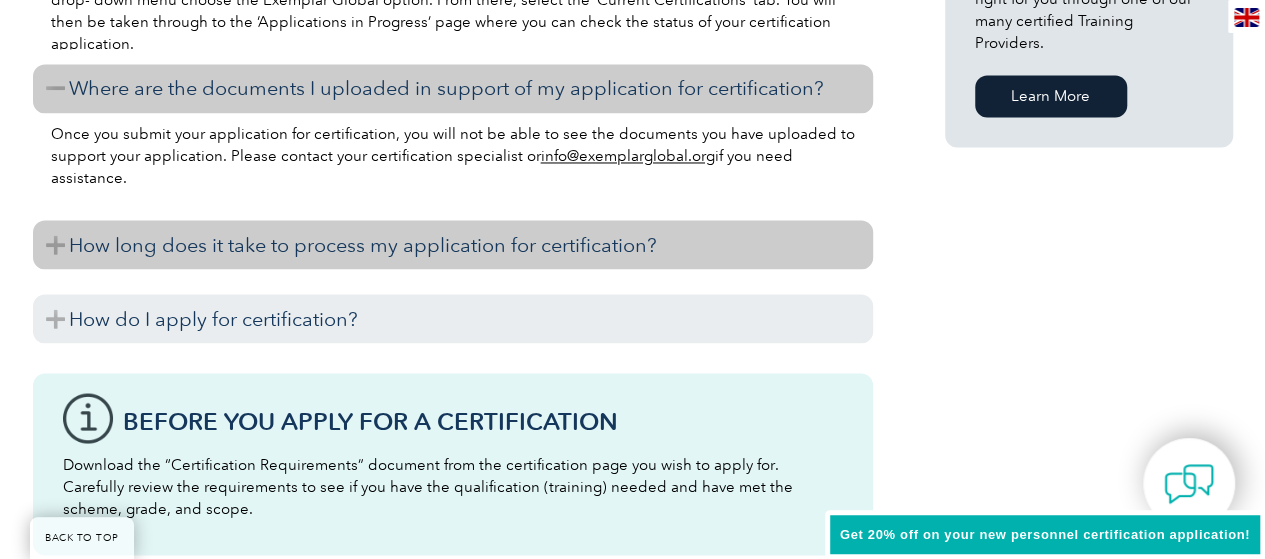 click on "How long does it take to process my application for certification?" at bounding box center [453, 244] 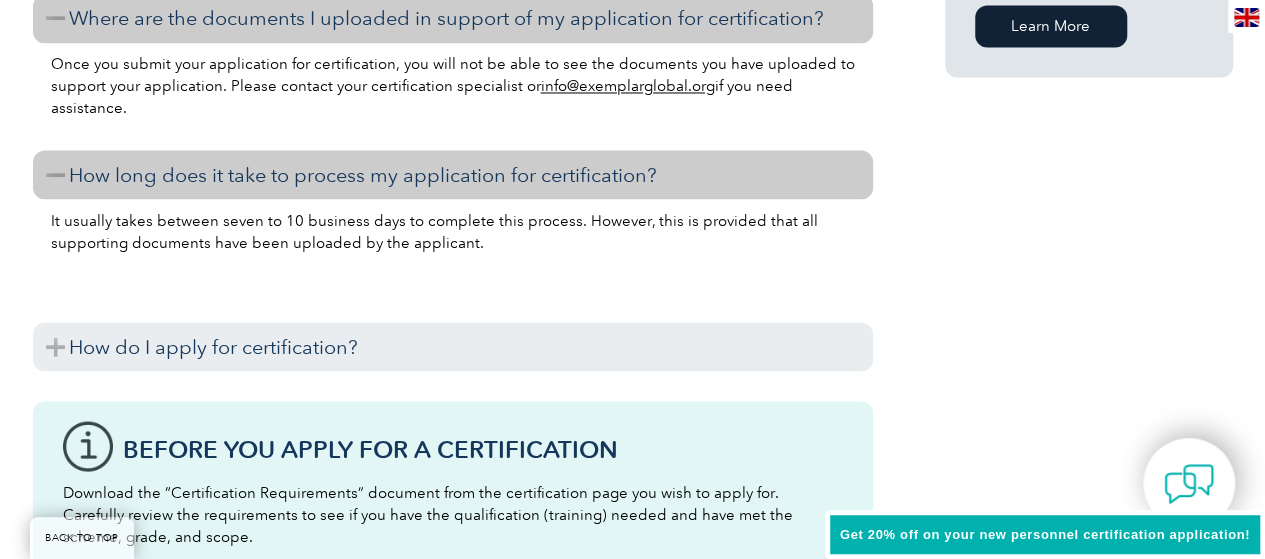 scroll, scrollTop: 1750, scrollLeft: 0, axis: vertical 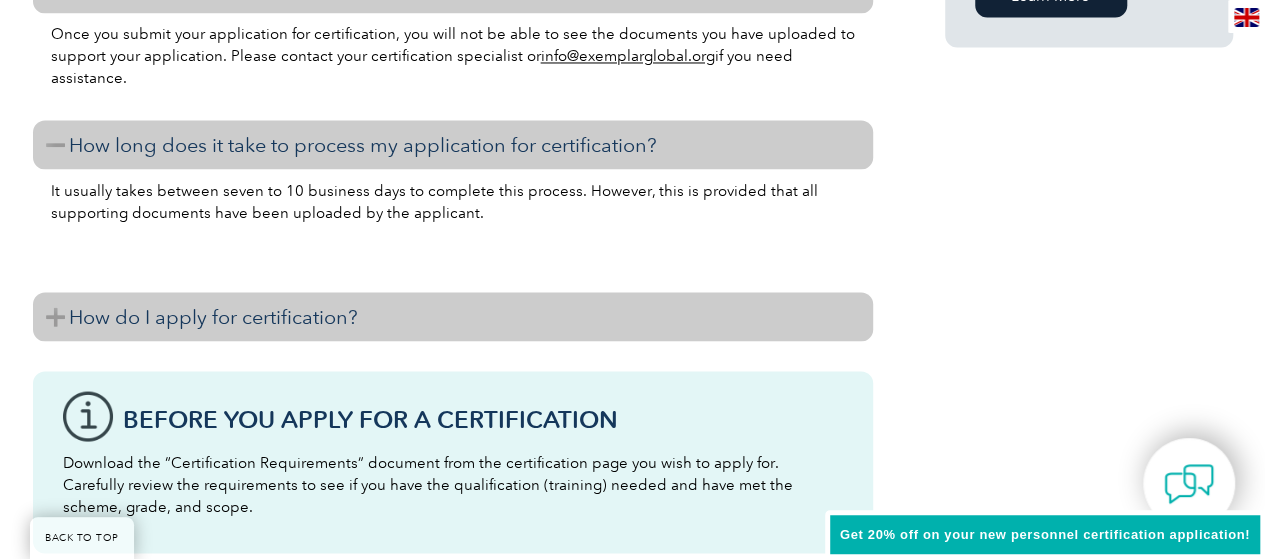 click on "How do I apply for certification?" at bounding box center [453, 316] 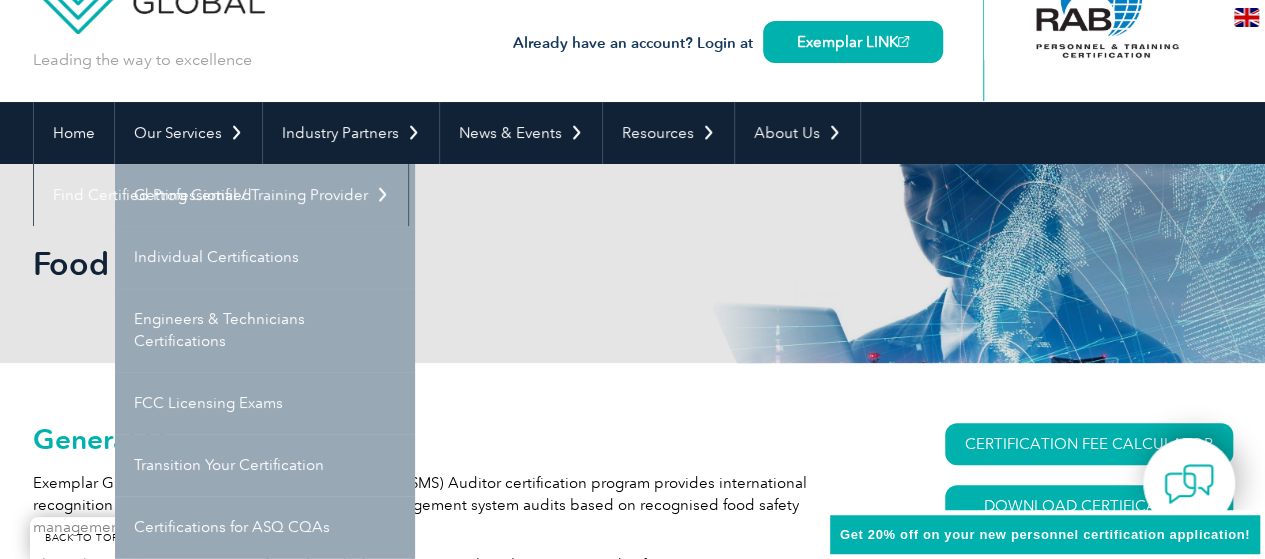 scroll, scrollTop: 0, scrollLeft: 0, axis: both 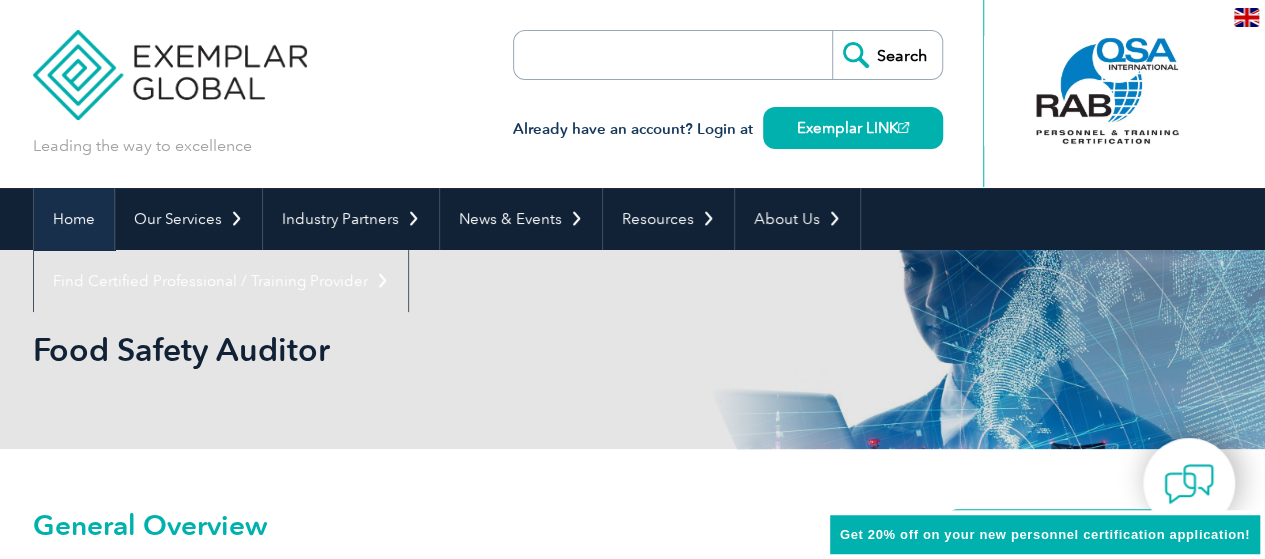 click on "Home" at bounding box center (74, 219) 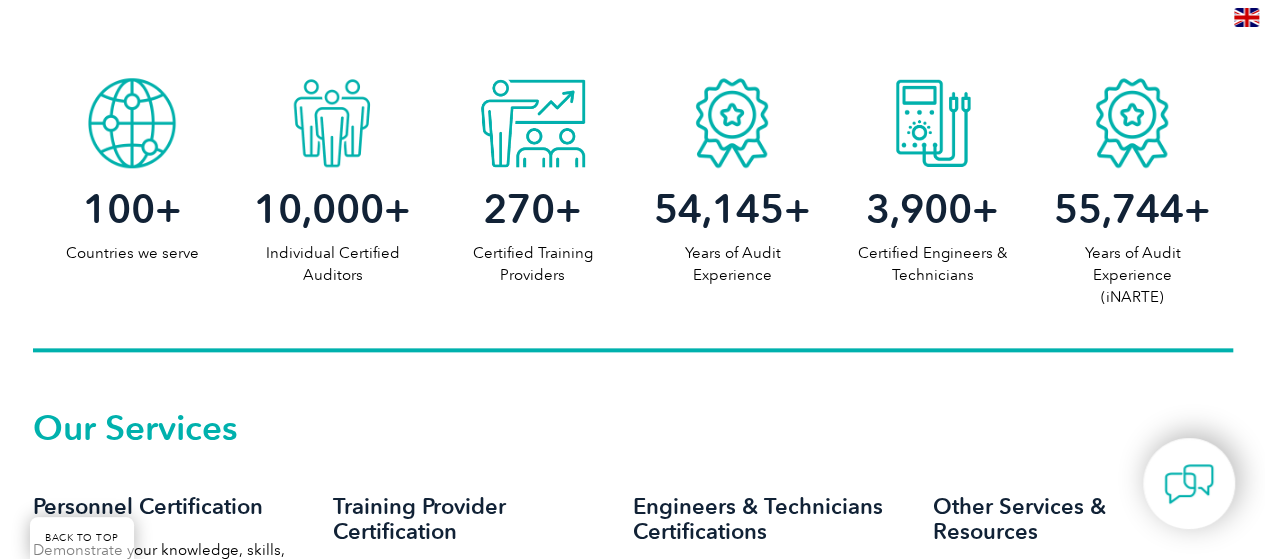 scroll, scrollTop: 1000, scrollLeft: 0, axis: vertical 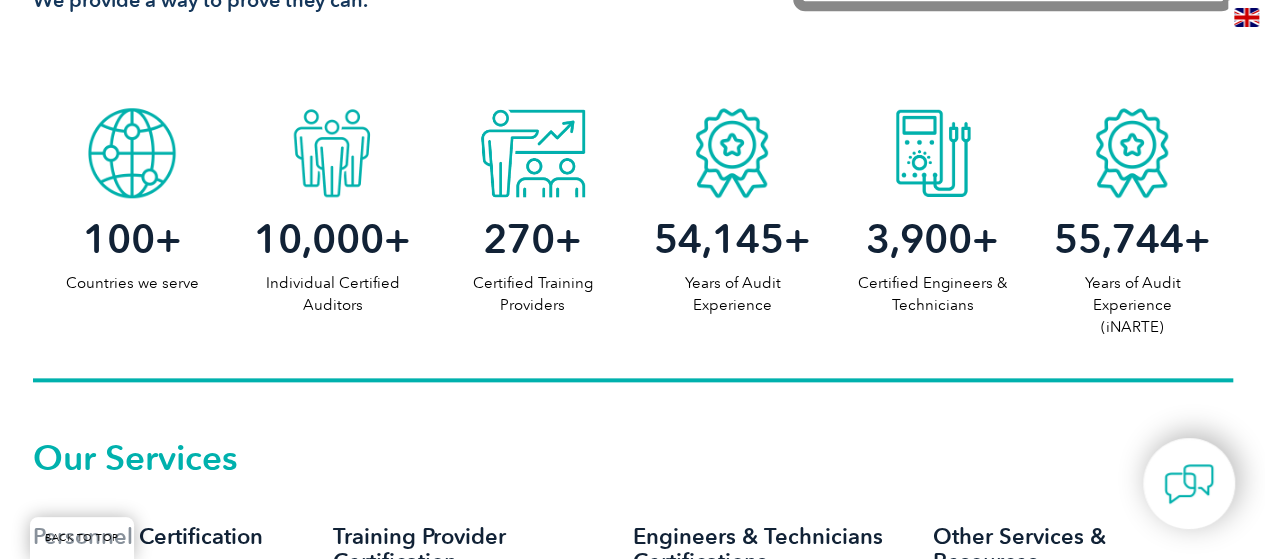 click at bounding box center [732, 148] 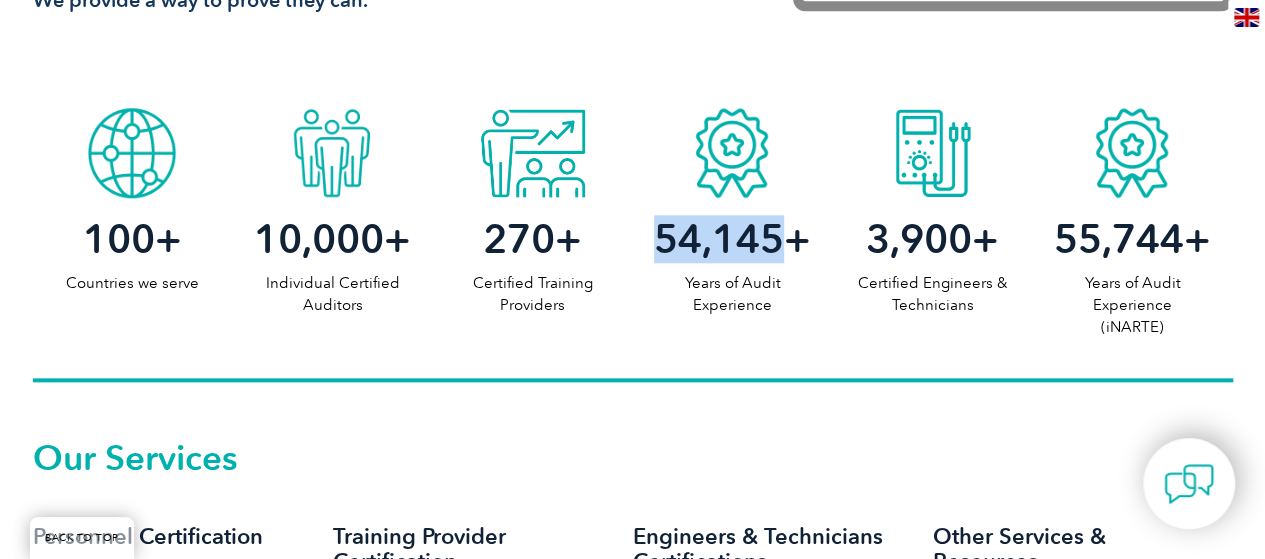 drag, startPoint x: 660, startPoint y: 240, endPoint x: 794, endPoint y: 244, distance: 134.0597 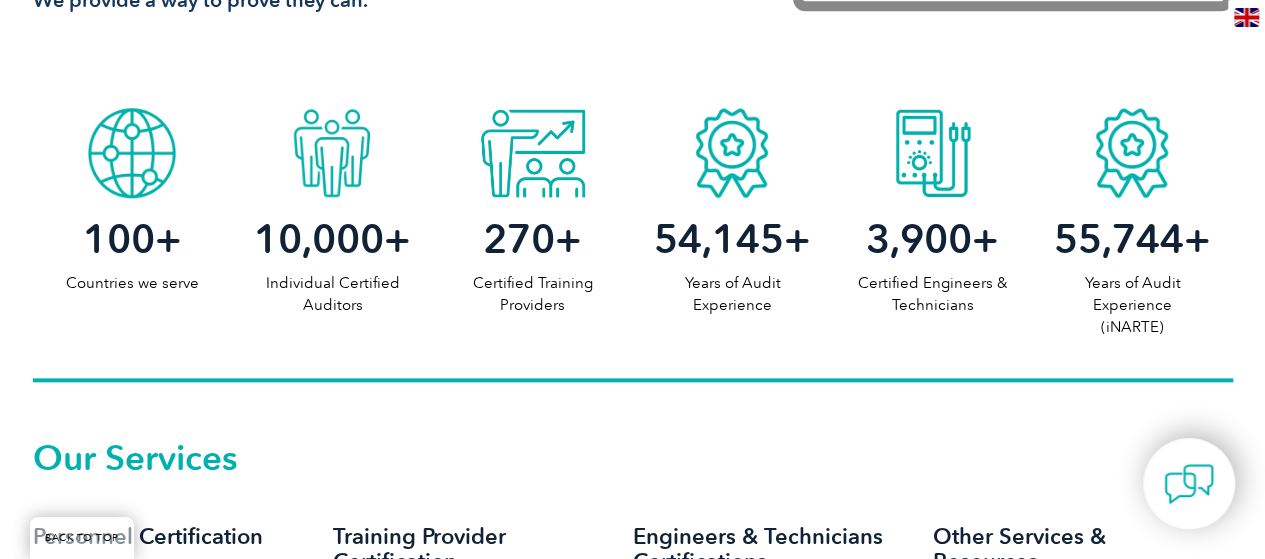 click on "270" at bounding box center [519, 239] 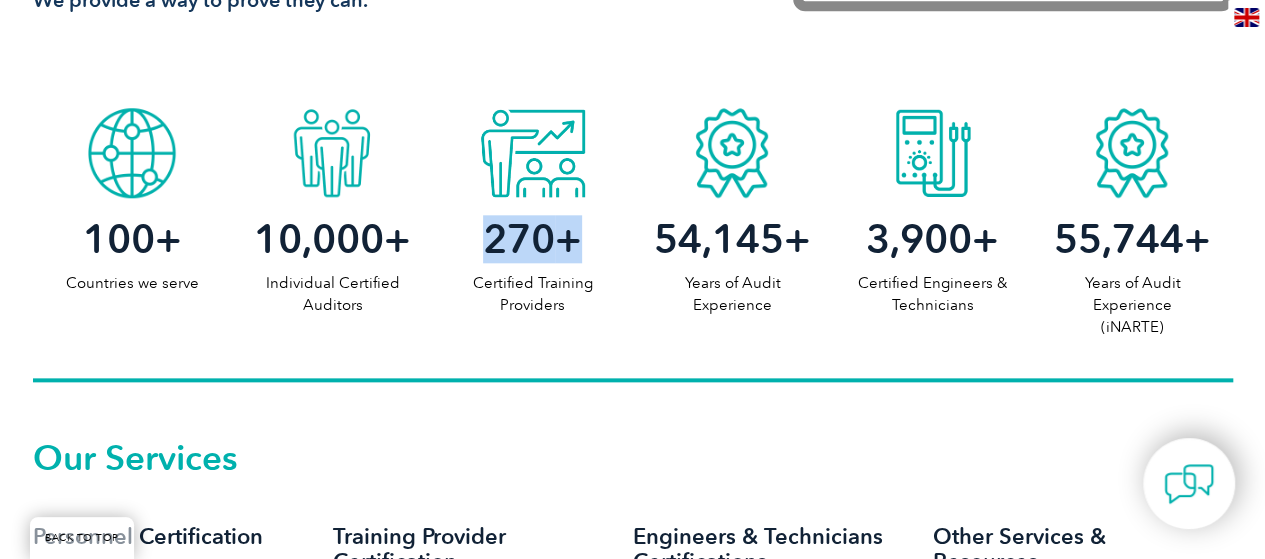 drag, startPoint x: 486, startPoint y: 230, endPoint x: 583, endPoint y: 237, distance: 97.25225 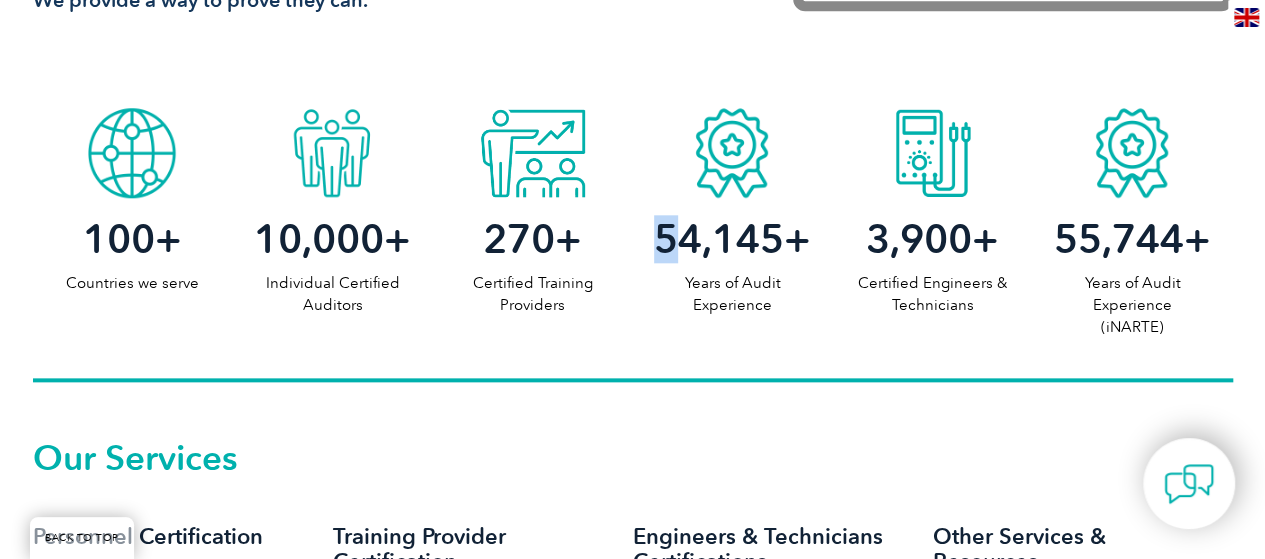 drag, startPoint x: 662, startPoint y: 230, endPoint x: 684, endPoint y: 241, distance: 24.596748 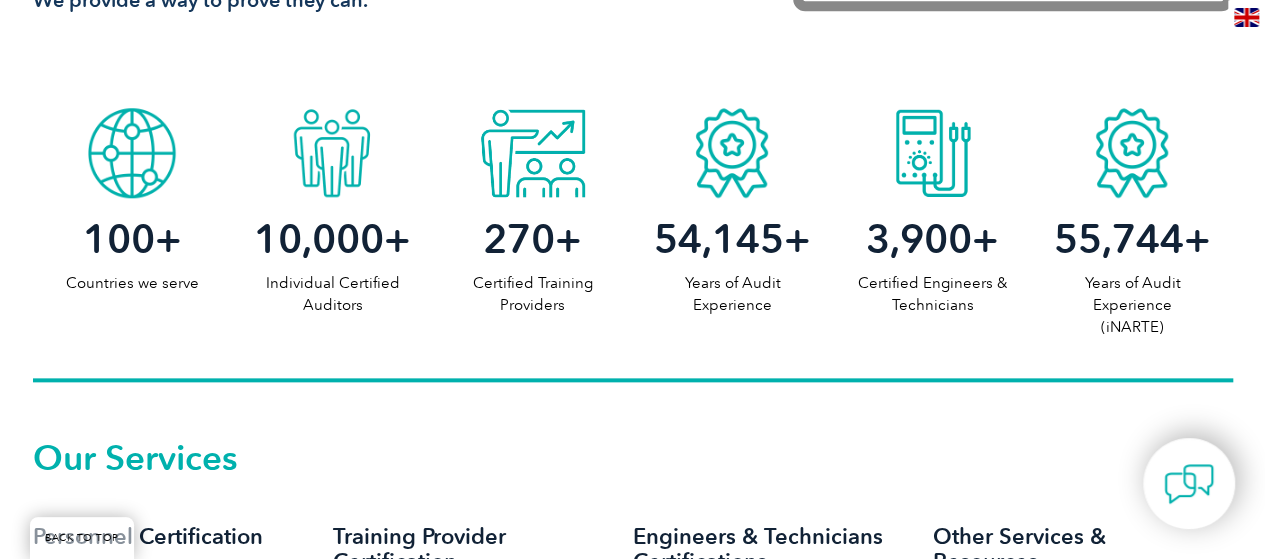 click on "54,145" at bounding box center [719, 239] 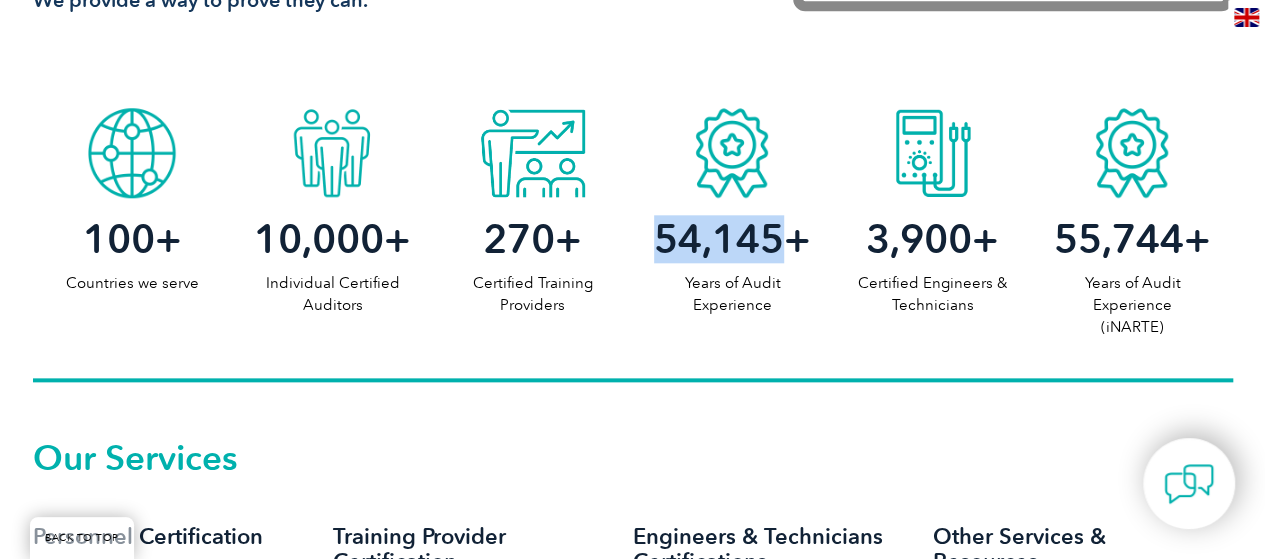 click on "54,145" at bounding box center [719, 239] 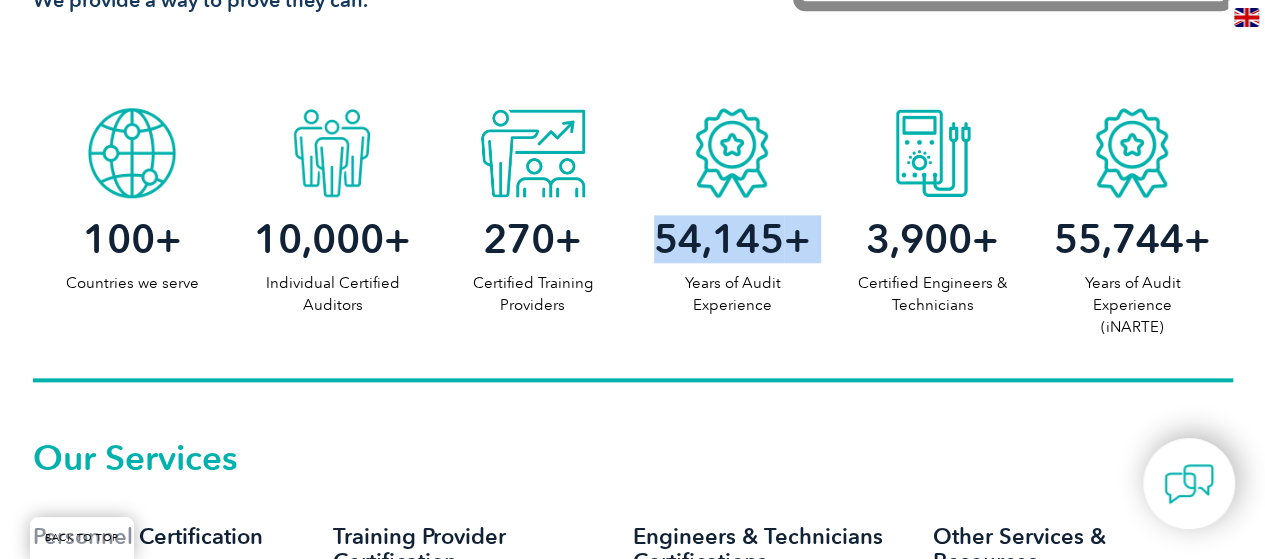 click on "54,145" at bounding box center (719, 239) 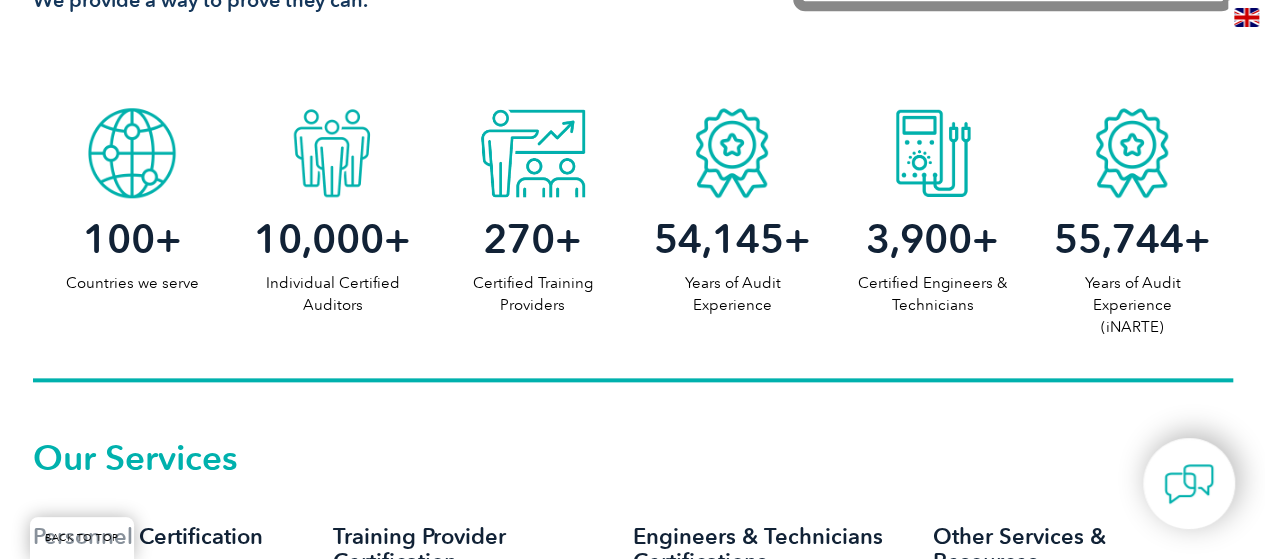 click on "100 +   Countries we serve             10,000 +   Individual Certified Auditors             270 +   Certified Training Providers             54,145 +   Years of Audit Experience             3,900 +   Certified Engineers & Technicians             55,744 +   Years of Audit Experience (iNARTE)" at bounding box center (633, 240) 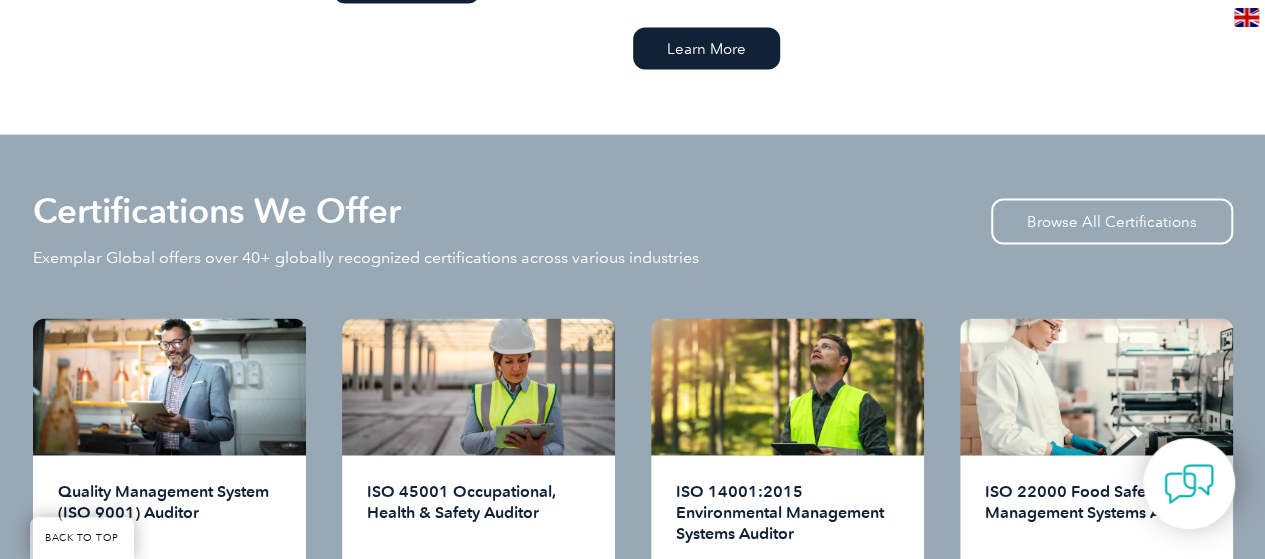 scroll, scrollTop: 2000, scrollLeft: 0, axis: vertical 